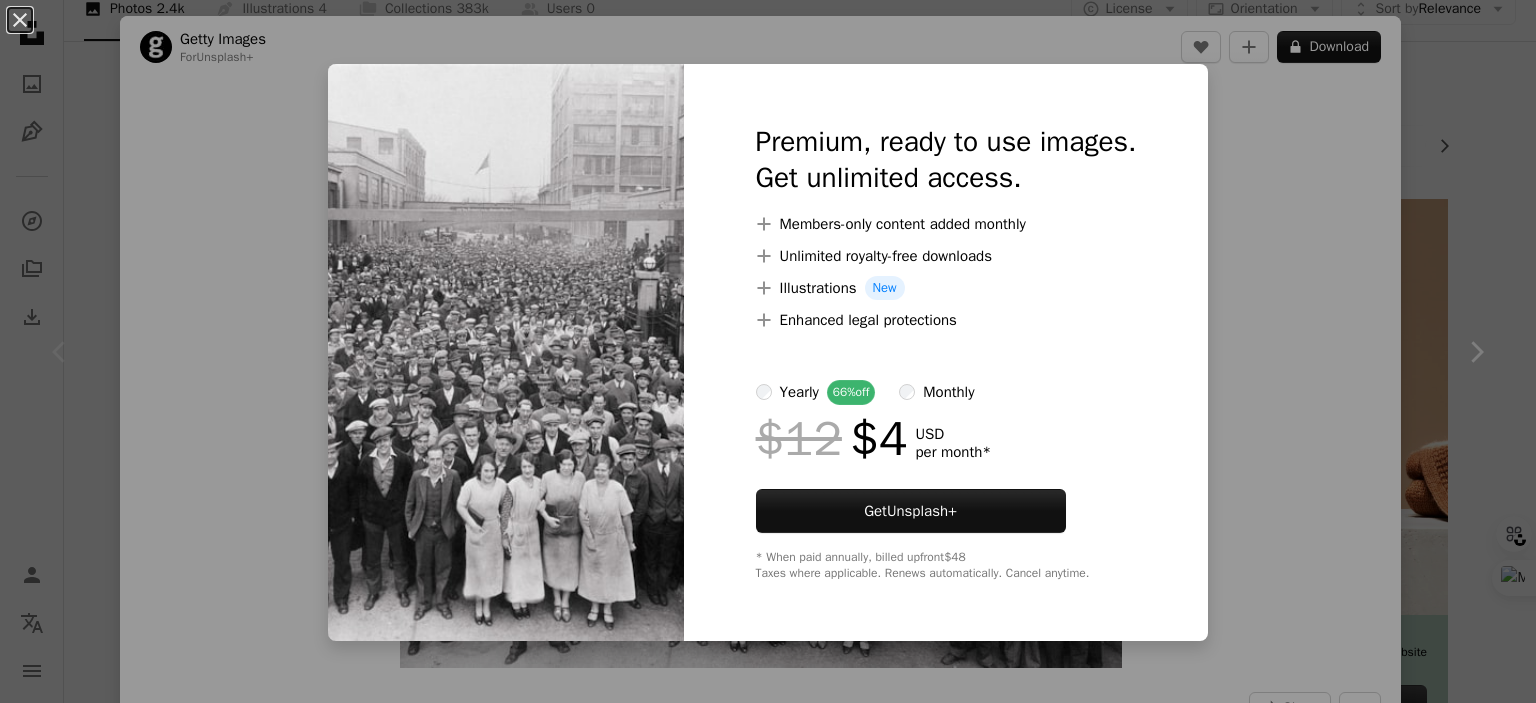 scroll, scrollTop: 300, scrollLeft: 0, axis: vertical 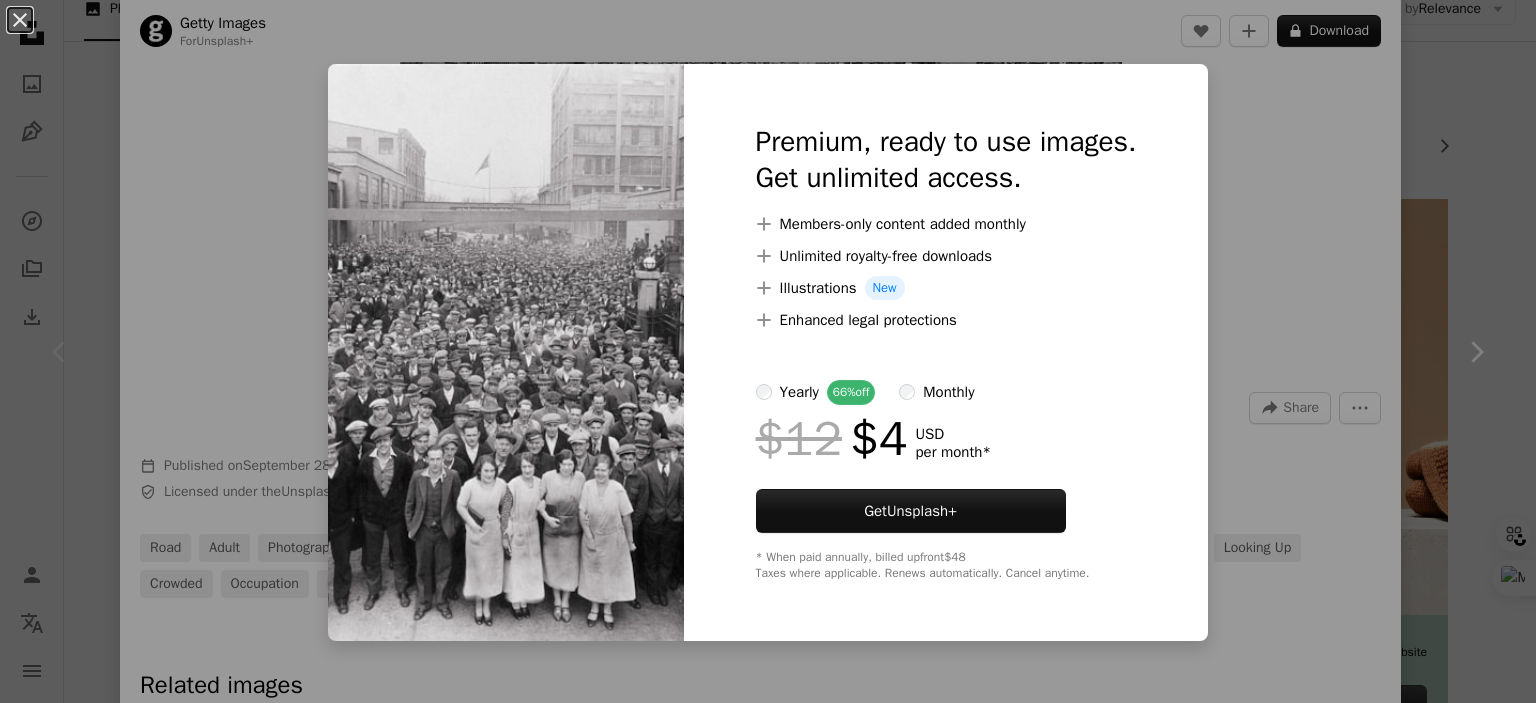 click on "An X shape Premium, ready to use images. Get unlimited access. A plus sign Members-only content added monthly A plus sign Unlimited royalty-free downloads A plus sign Illustrations  New A plus sign Enhanced legal protections yearly 66%  off monthly $12   $4 USD per month * Get  Unsplash+ * When paid annually, billed upfront  $48 Taxes where applicable. Renews automatically. Cancel anytime." at bounding box center [768, 351] 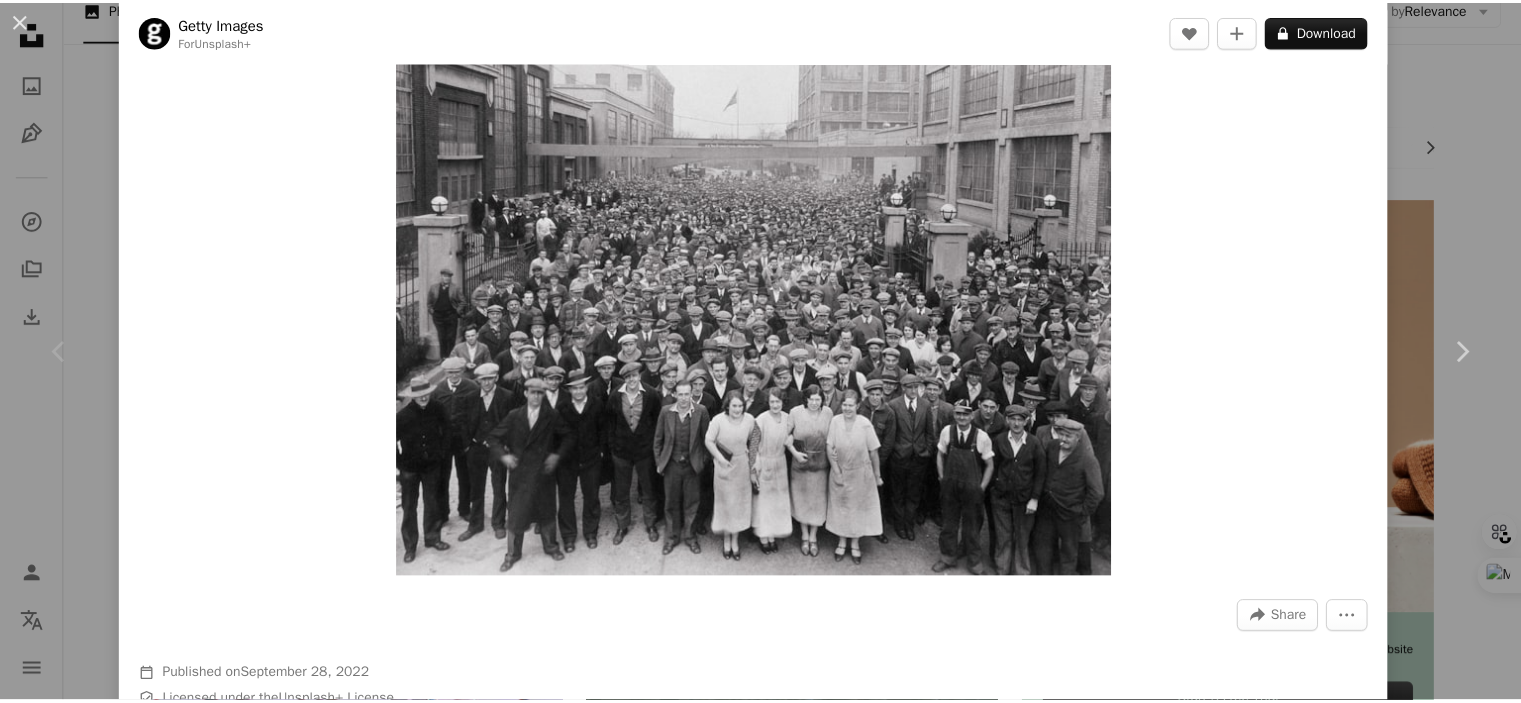 scroll, scrollTop: 0, scrollLeft: 0, axis: both 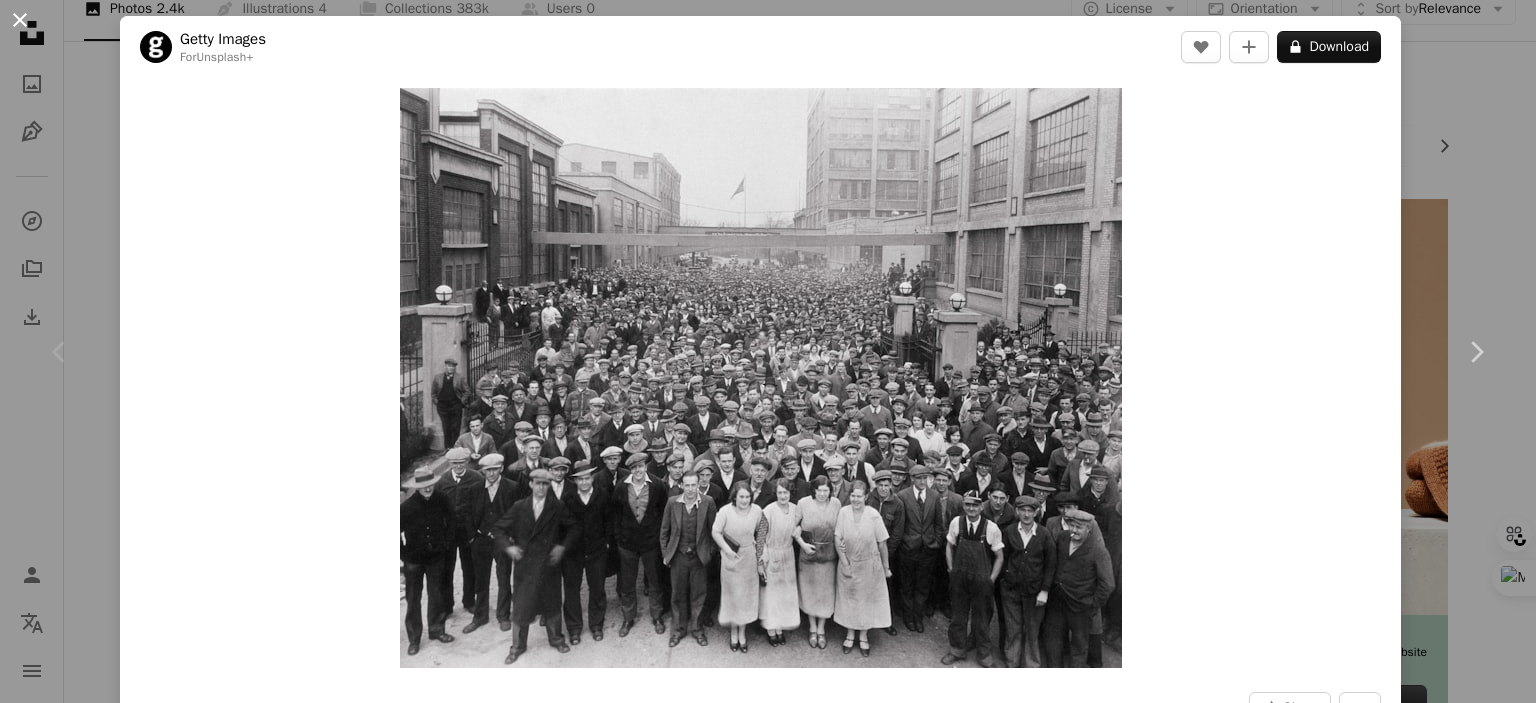 click on "An X shape" at bounding box center (20, 20) 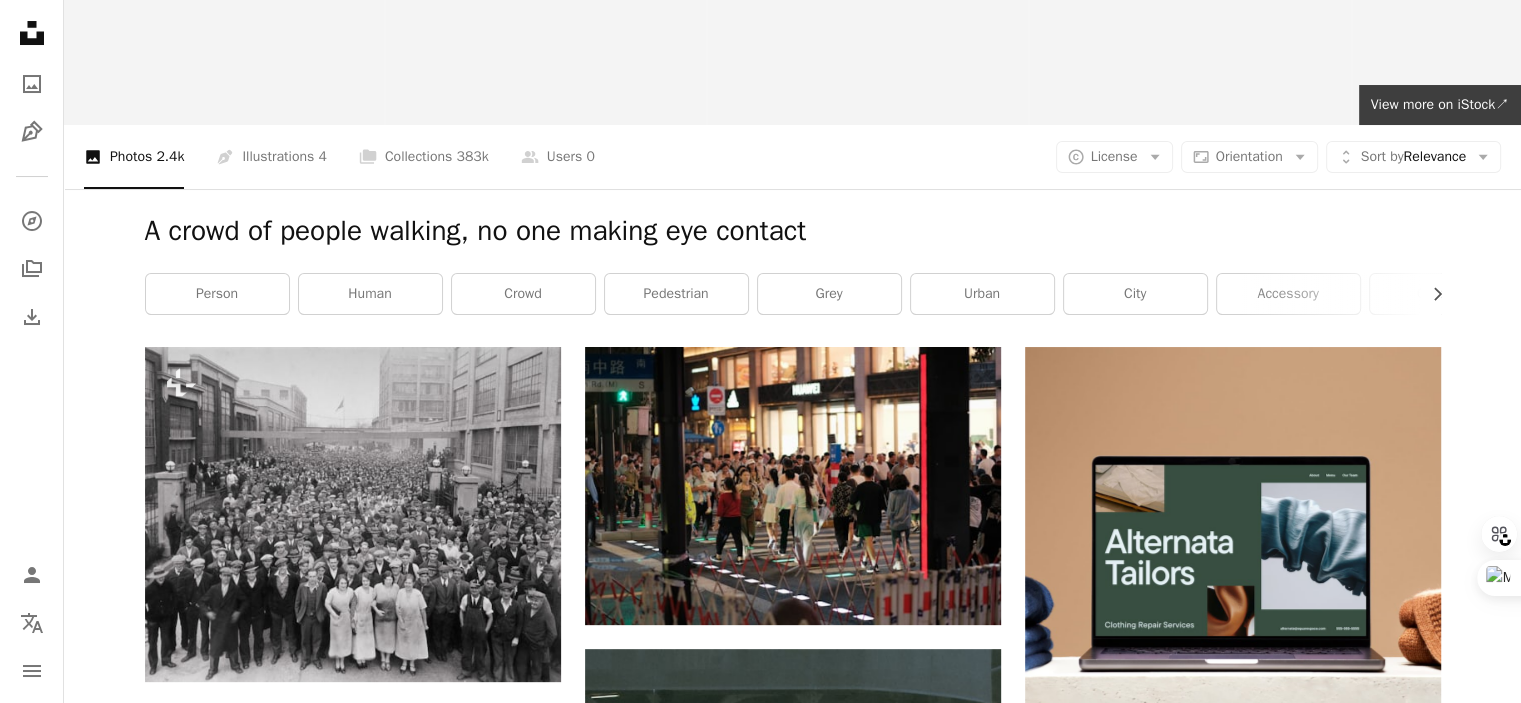 scroll, scrollTop: 0, scrollLeft: 0, axis: both 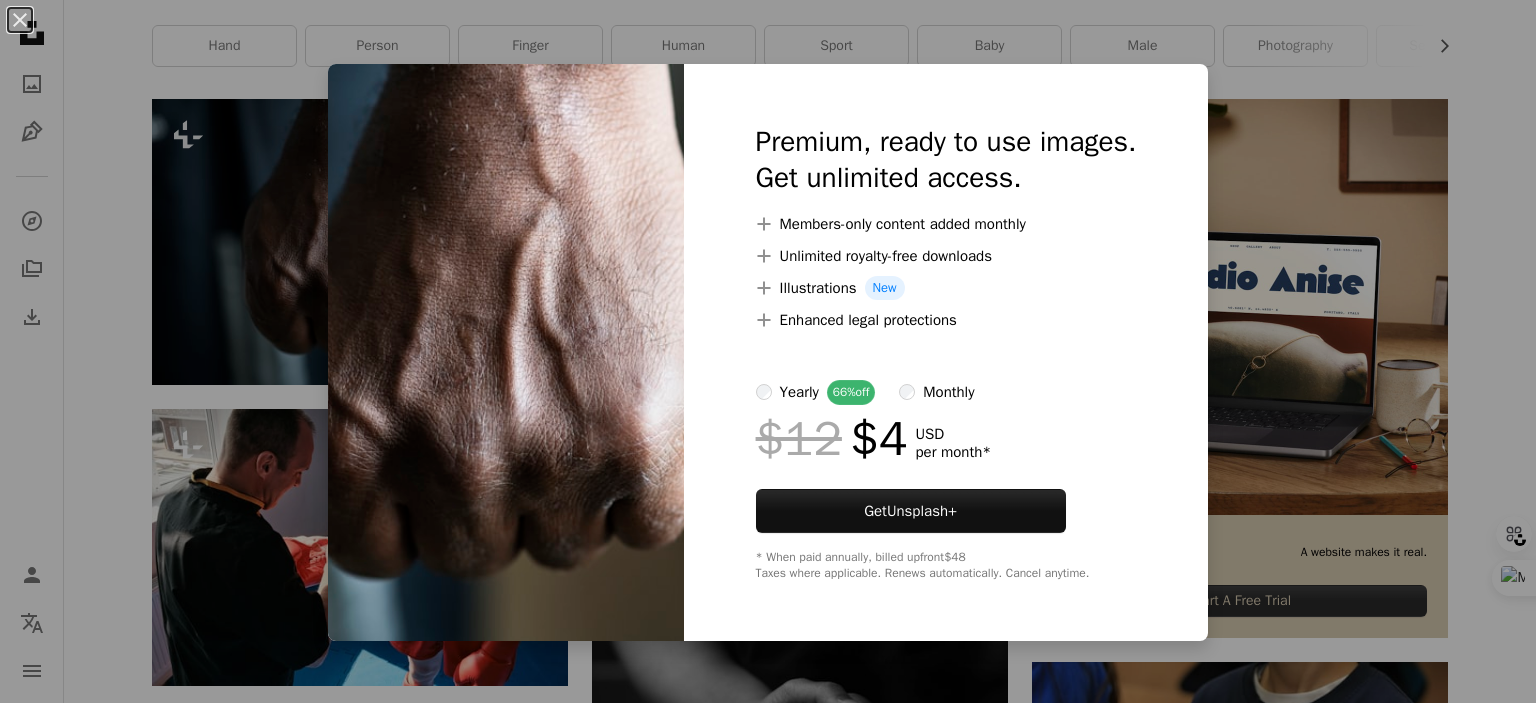 click on "An X shape Premium, ready to use images. Get unlimited access. A plus sign Members-only content added monthly A plus sign Unlimited royalty-free downloads A plus sign Illustrations  New A plus sign Enhanced legal protections yearly 66%  off monthly $12   $4 USD per month * Get  Unsplash+ * When paid annually, billed upfront  $48 Taxes where applicable. Renews automatically. Cancel anytime." at bounding box center [768, 351] 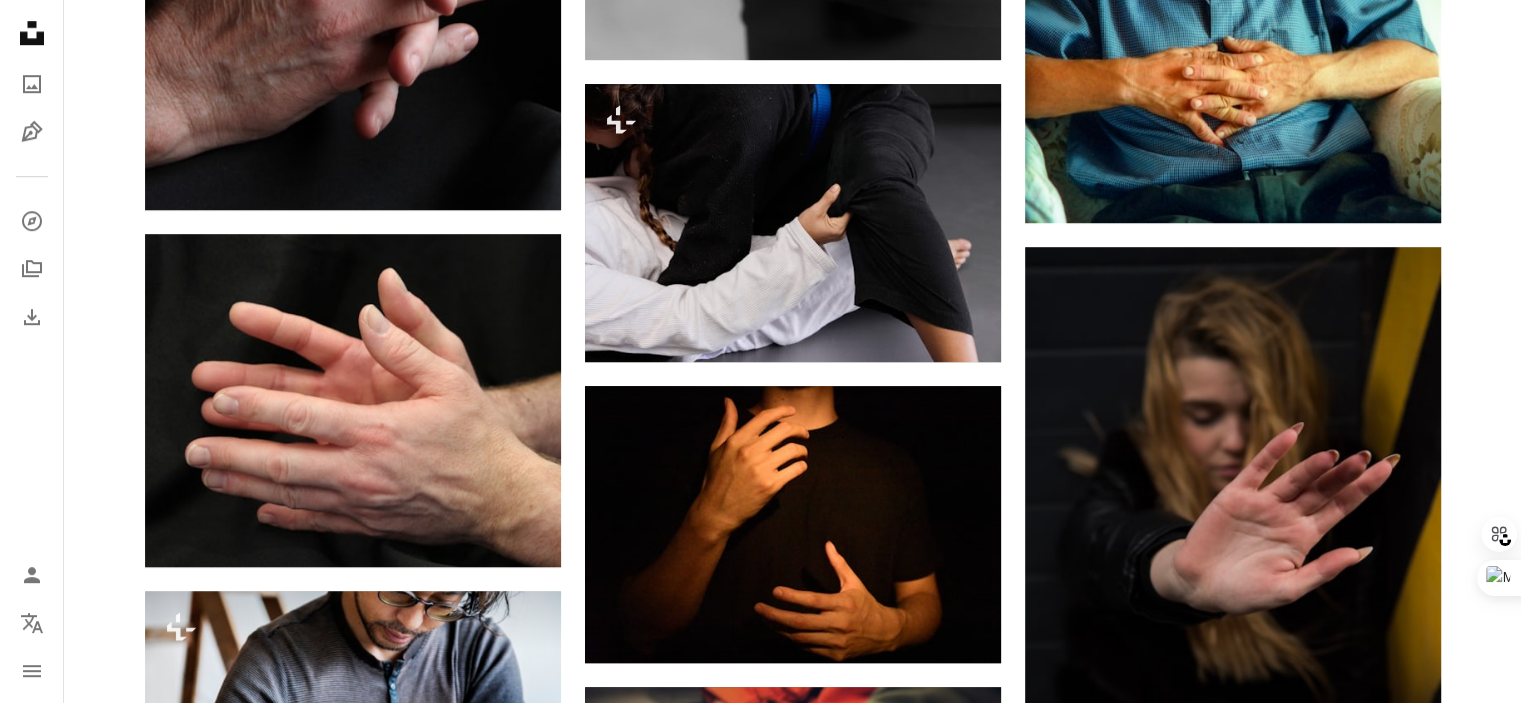 scroll, scrollTop: 1200, scrollLeft: 0, axis: vertical 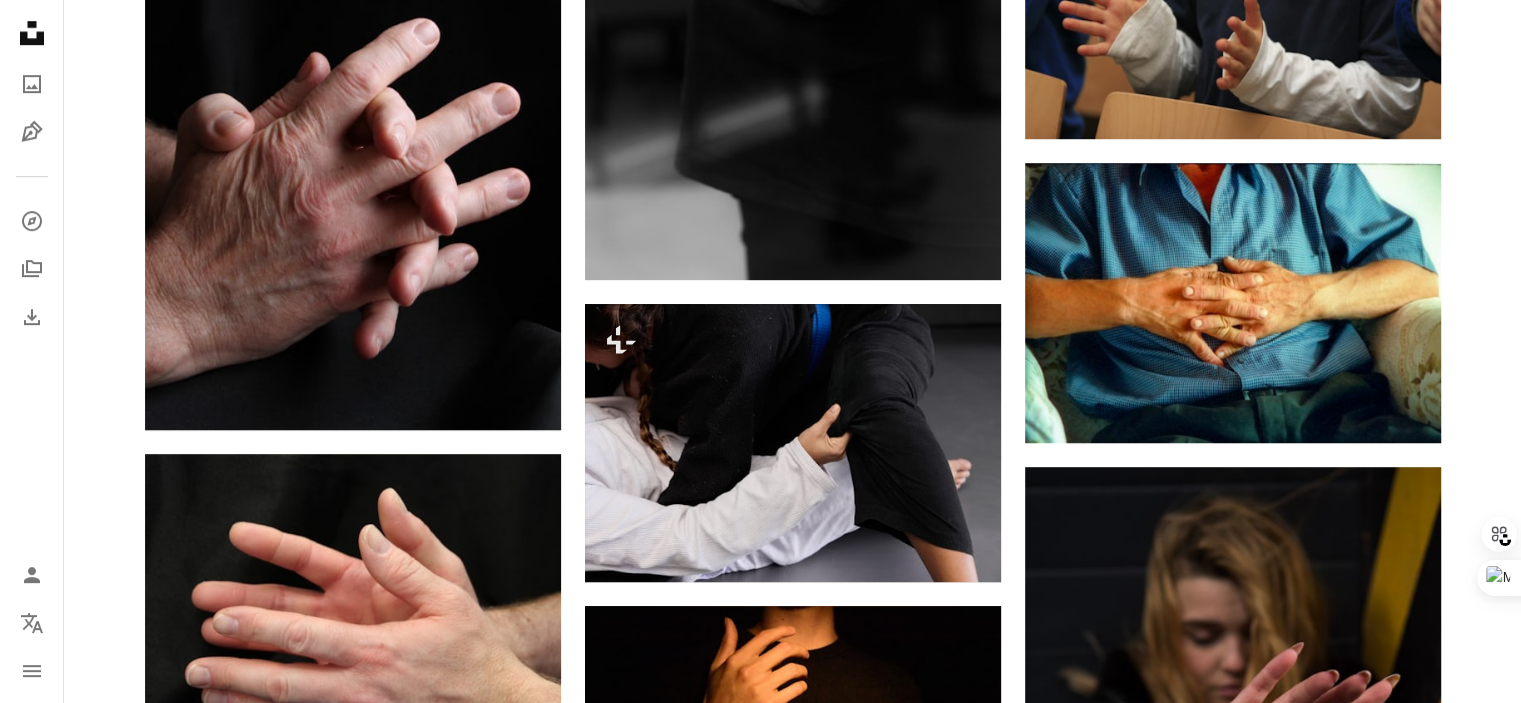 click on "Arrow pointing down" 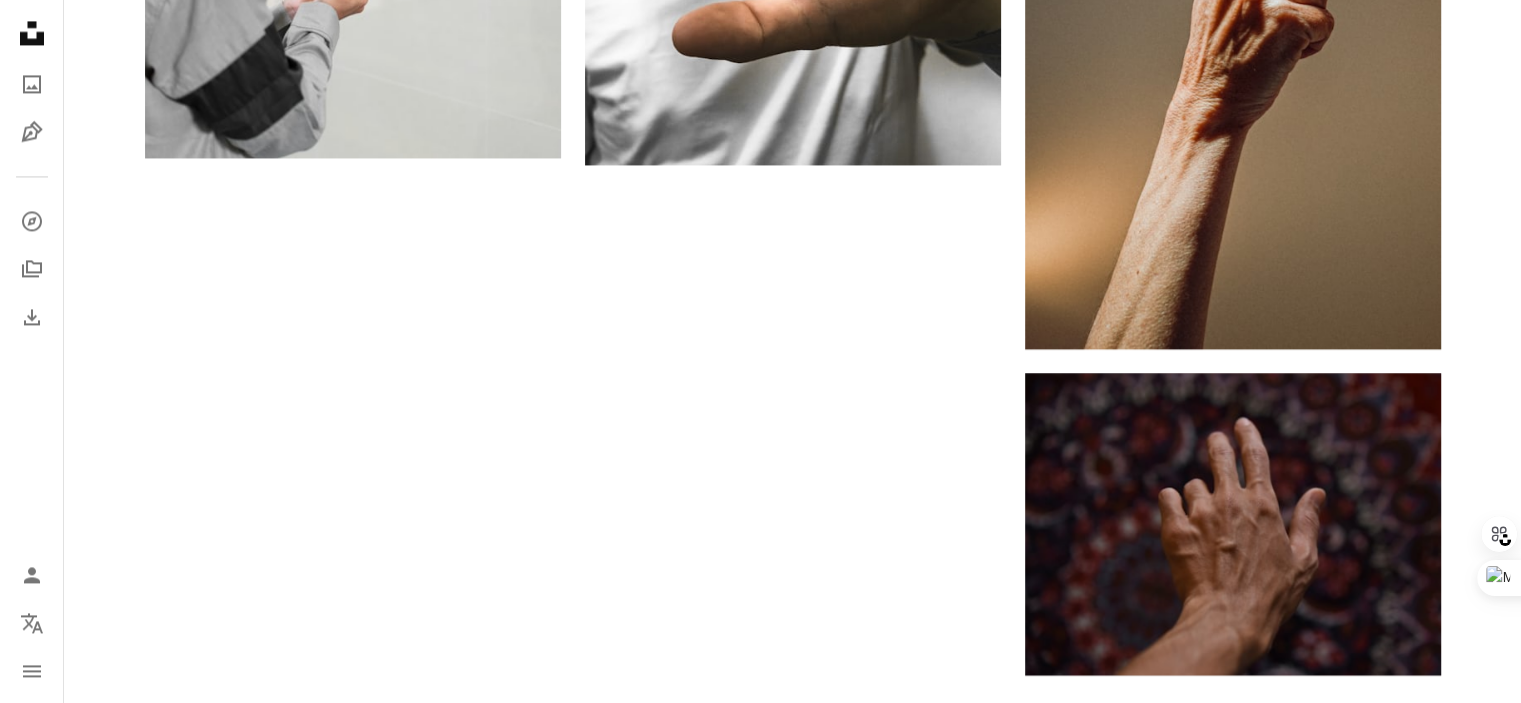 scroll, scrollTop: 3100, scrollLeft: 0, axis: vertical 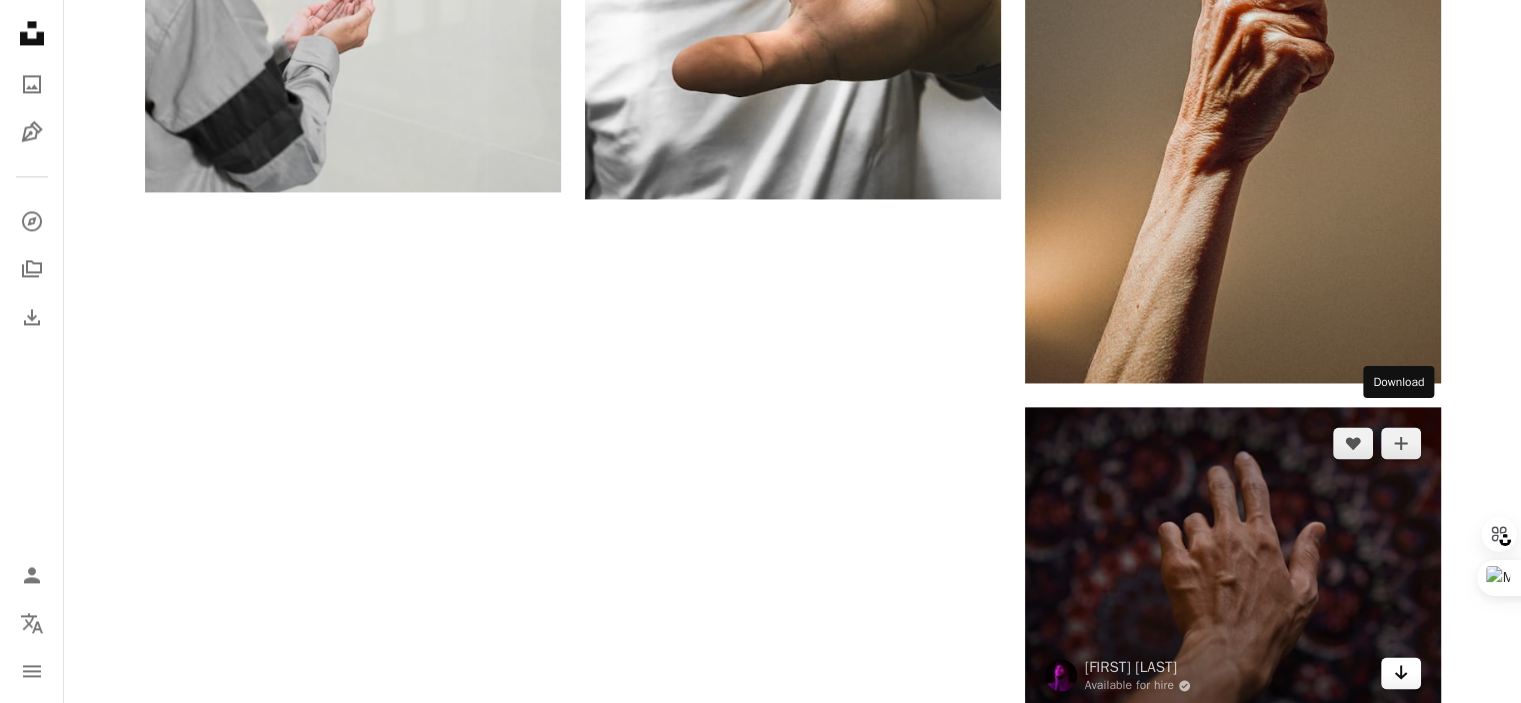 click on "Arrow pointing down" at bounding box center (1401, 673) 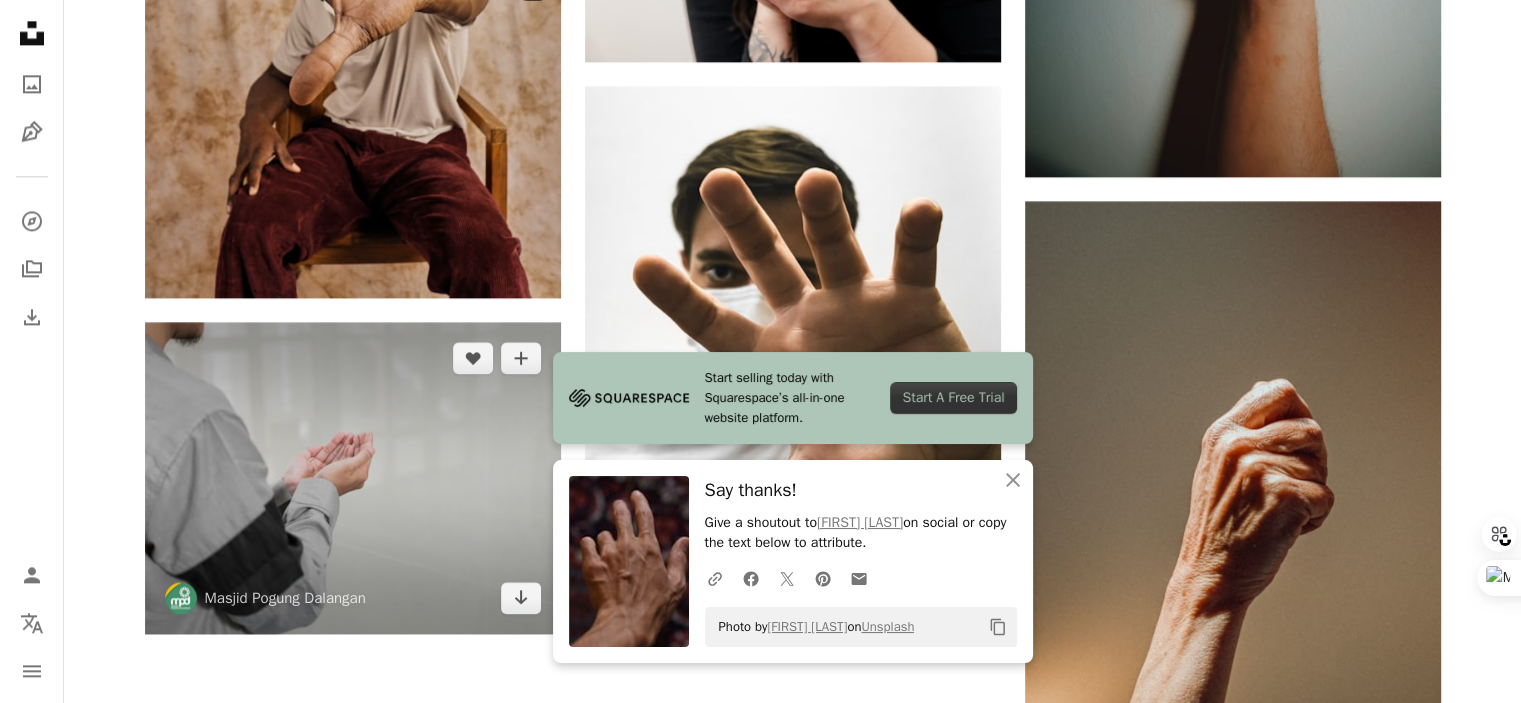 scroll, scrollTop: 2600, scrollLeft: 0, axis: vertical 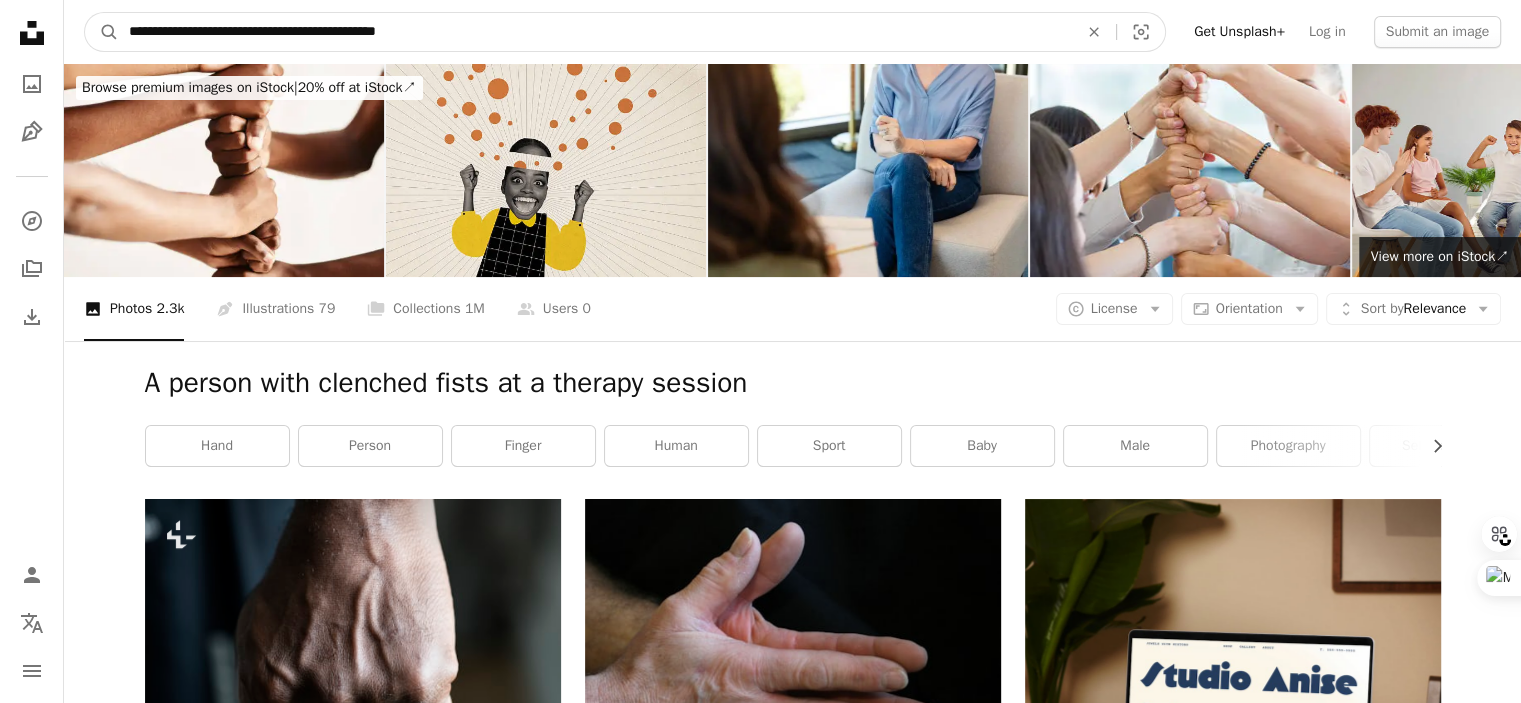 drag, startPoint x: 441, startPoint y: 24, endPoint x: 40, endPoint y: -9, distance: 402.35556 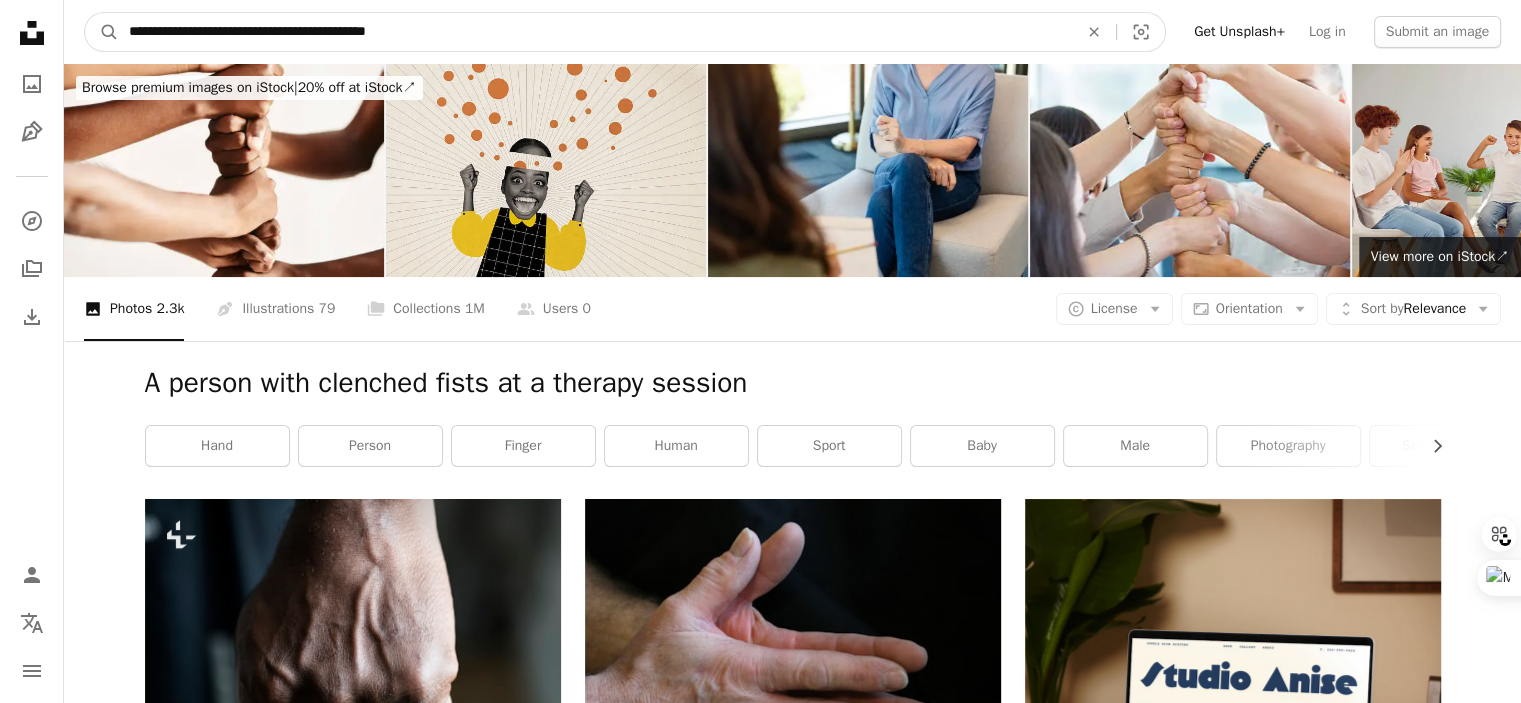 type on "**********" 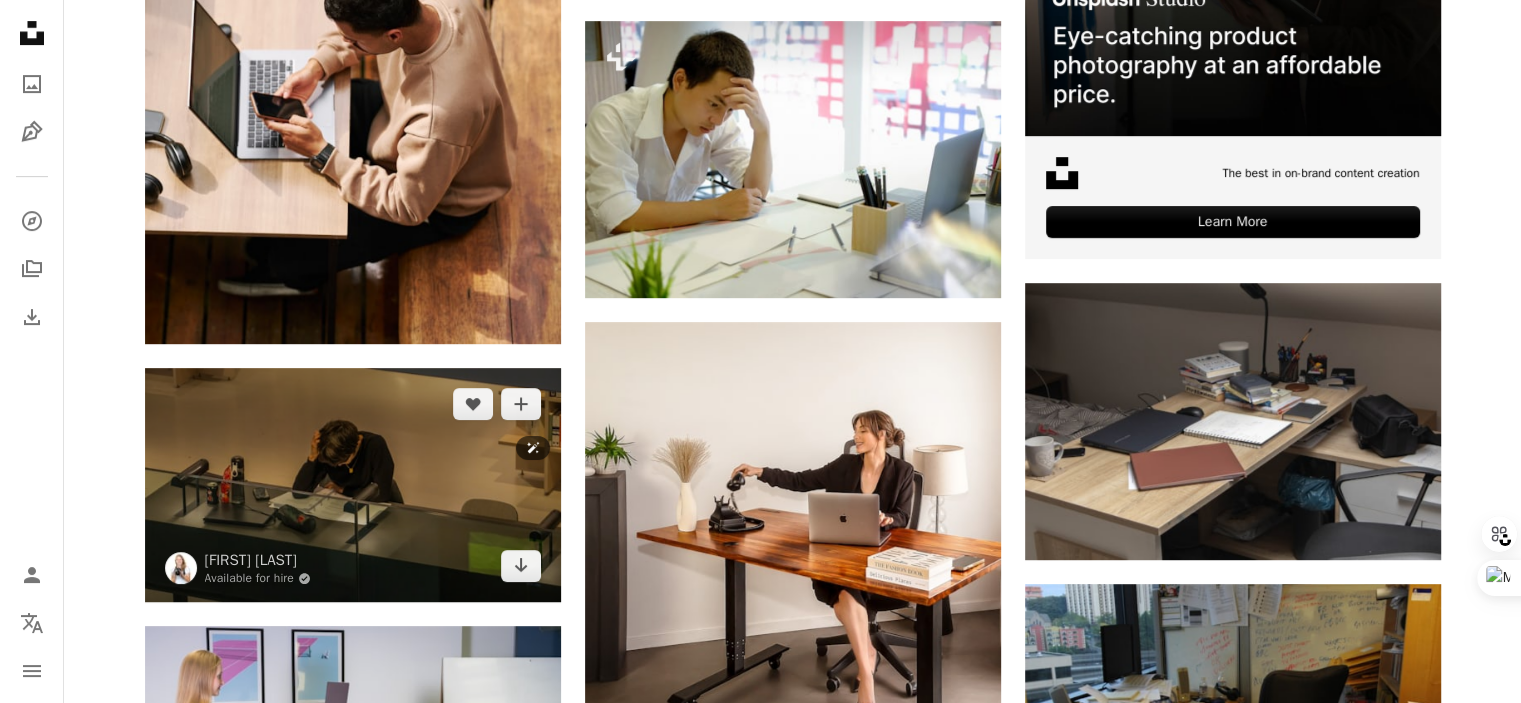scroll, scrollTop: 800, scrollLeft: 0, axis: vertical 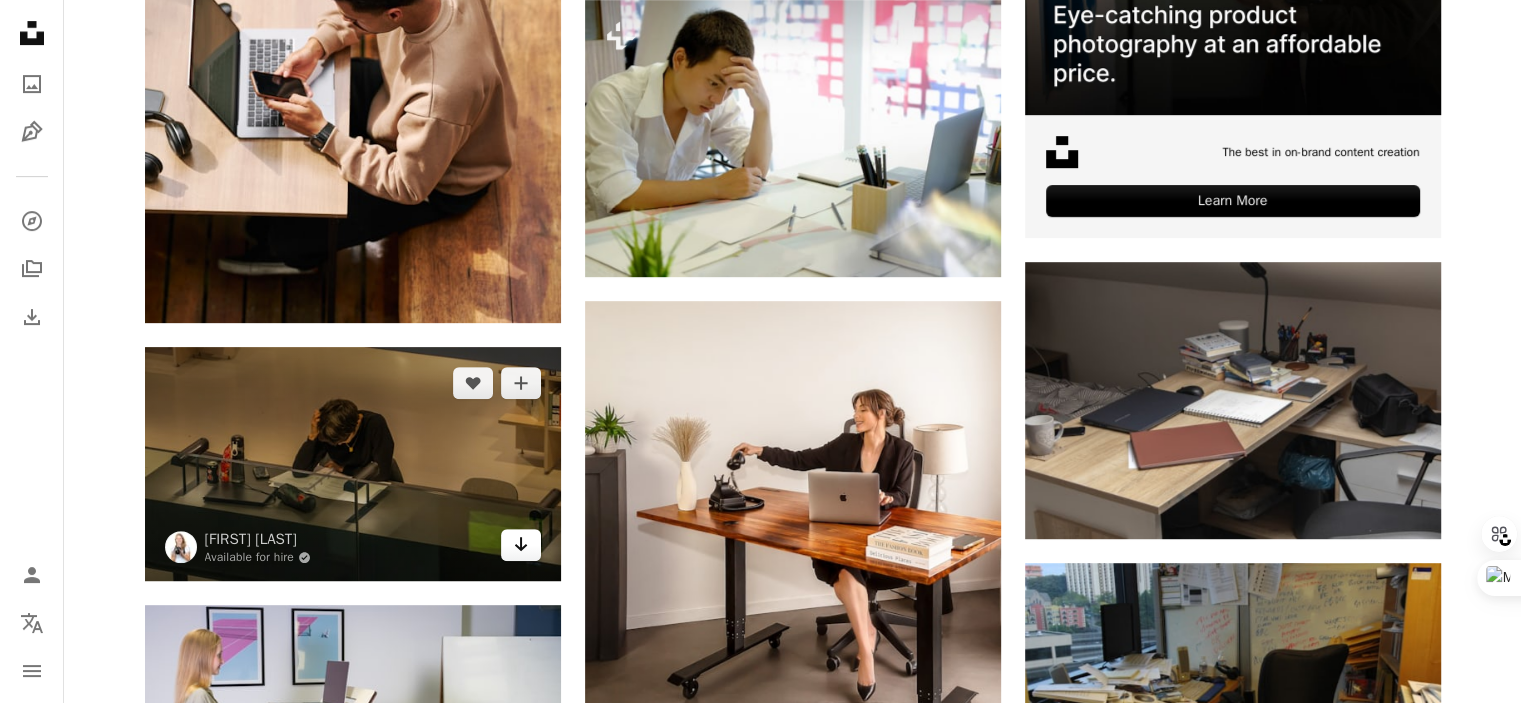 click on "Arrow pointing down" 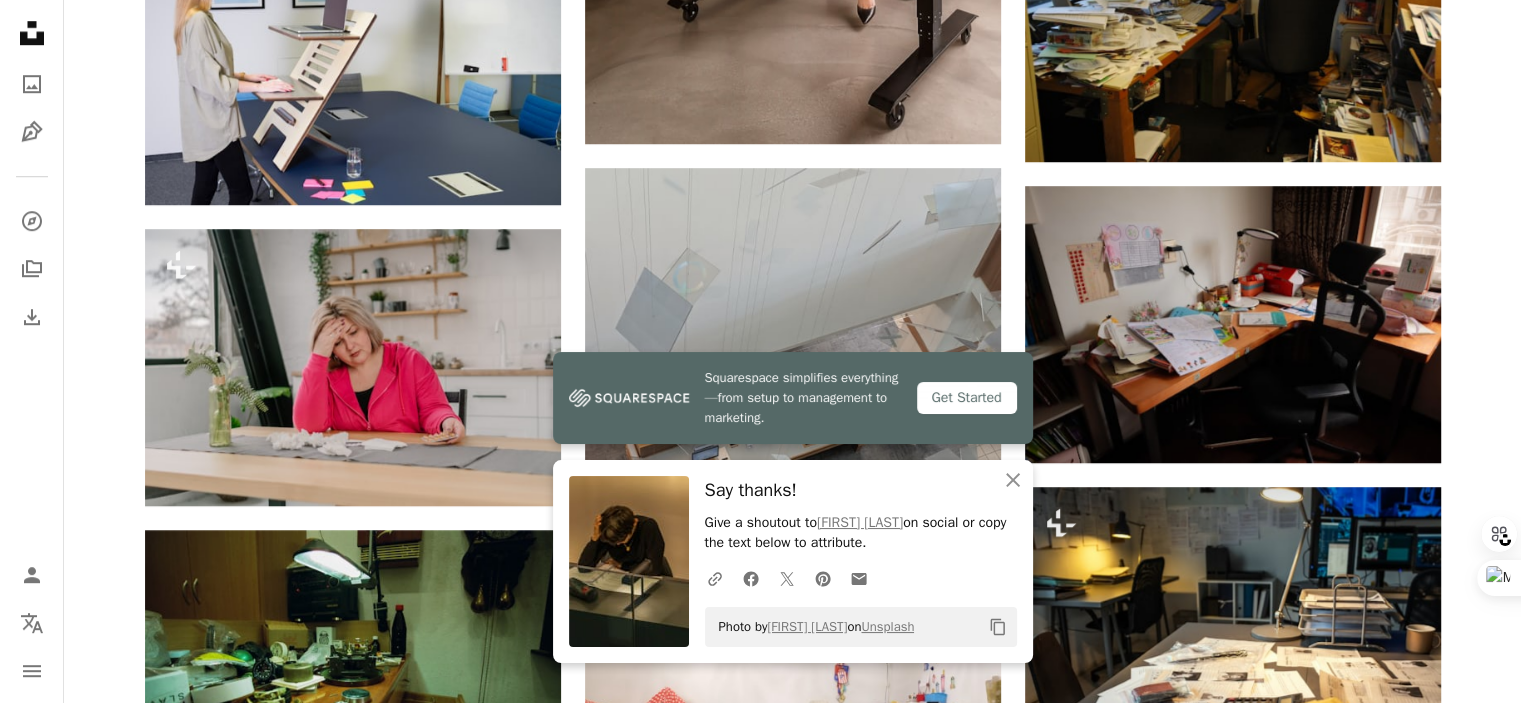 scroll, scrollTop: 1500, scrollLeft: 0, axis: vertical 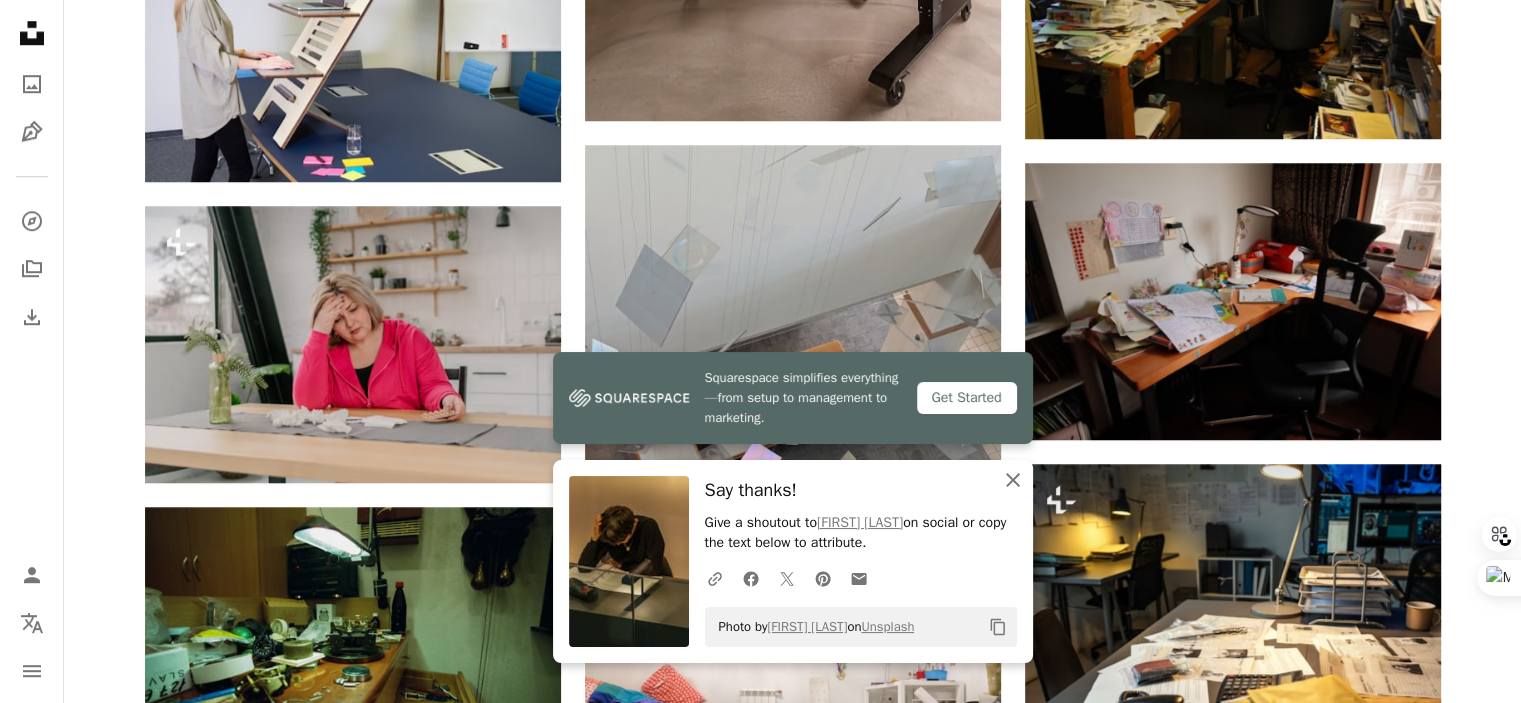 click 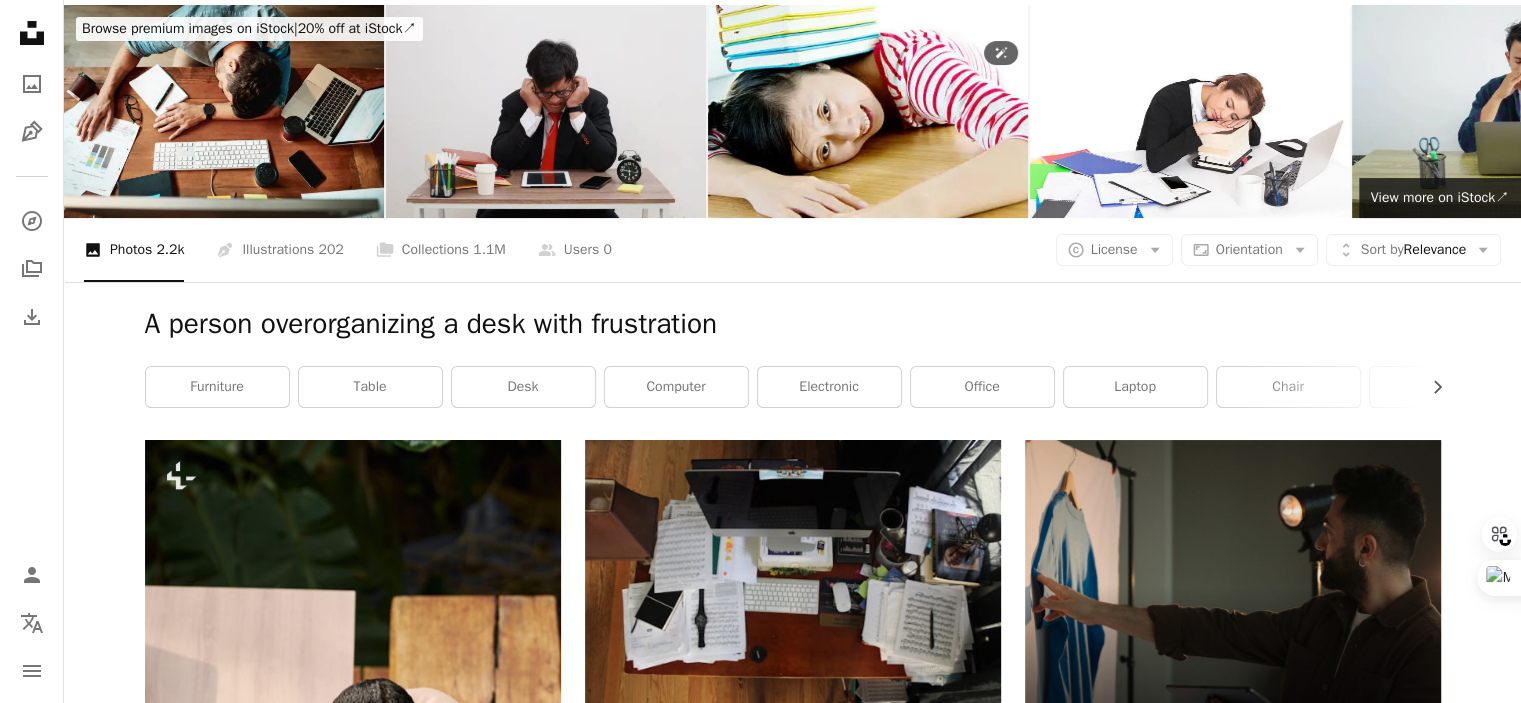 scroll, scrollTop: 0, scrollLeft: 0, axis: both 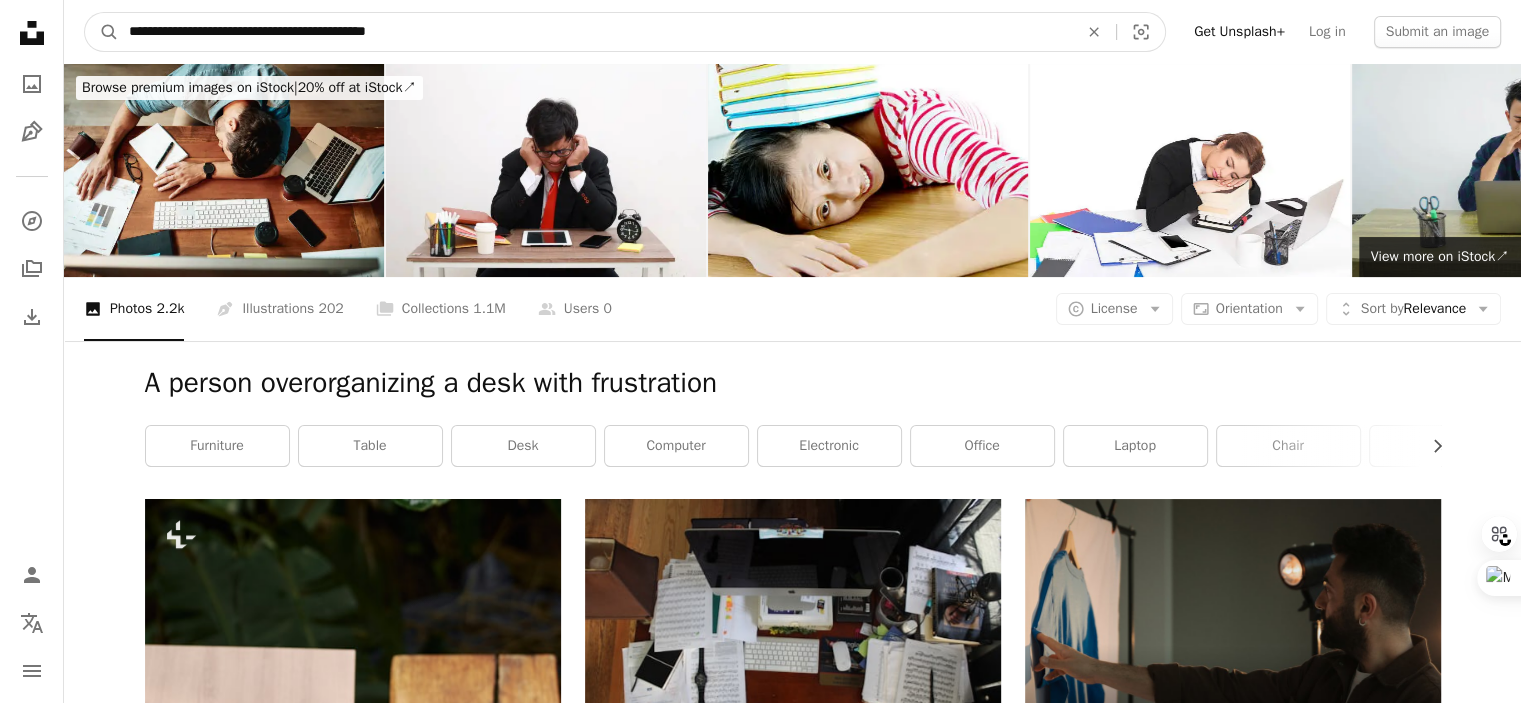 drag, startPoint x: 465, startPoint y: 23, endPoint x: 0, endPoint y: 23, distance: 465 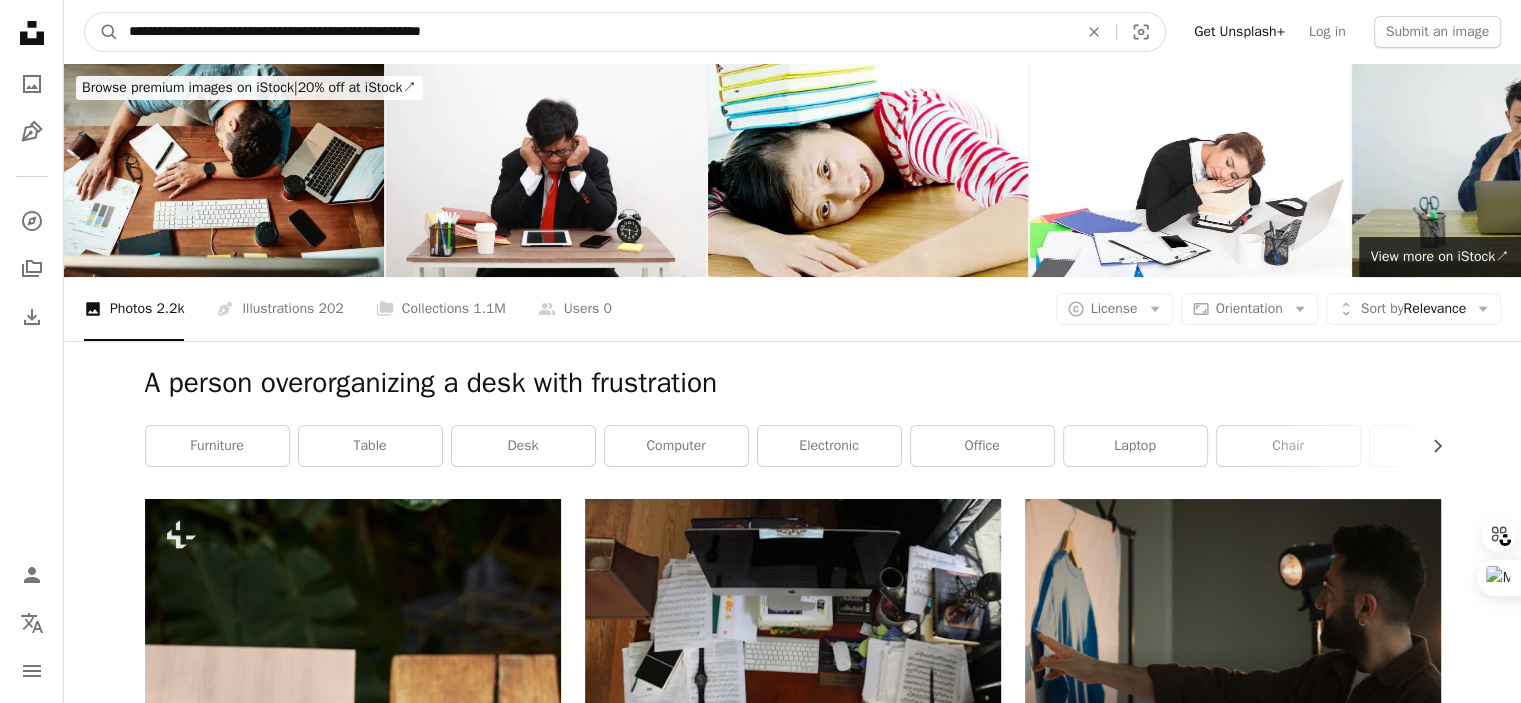 type on "**********" 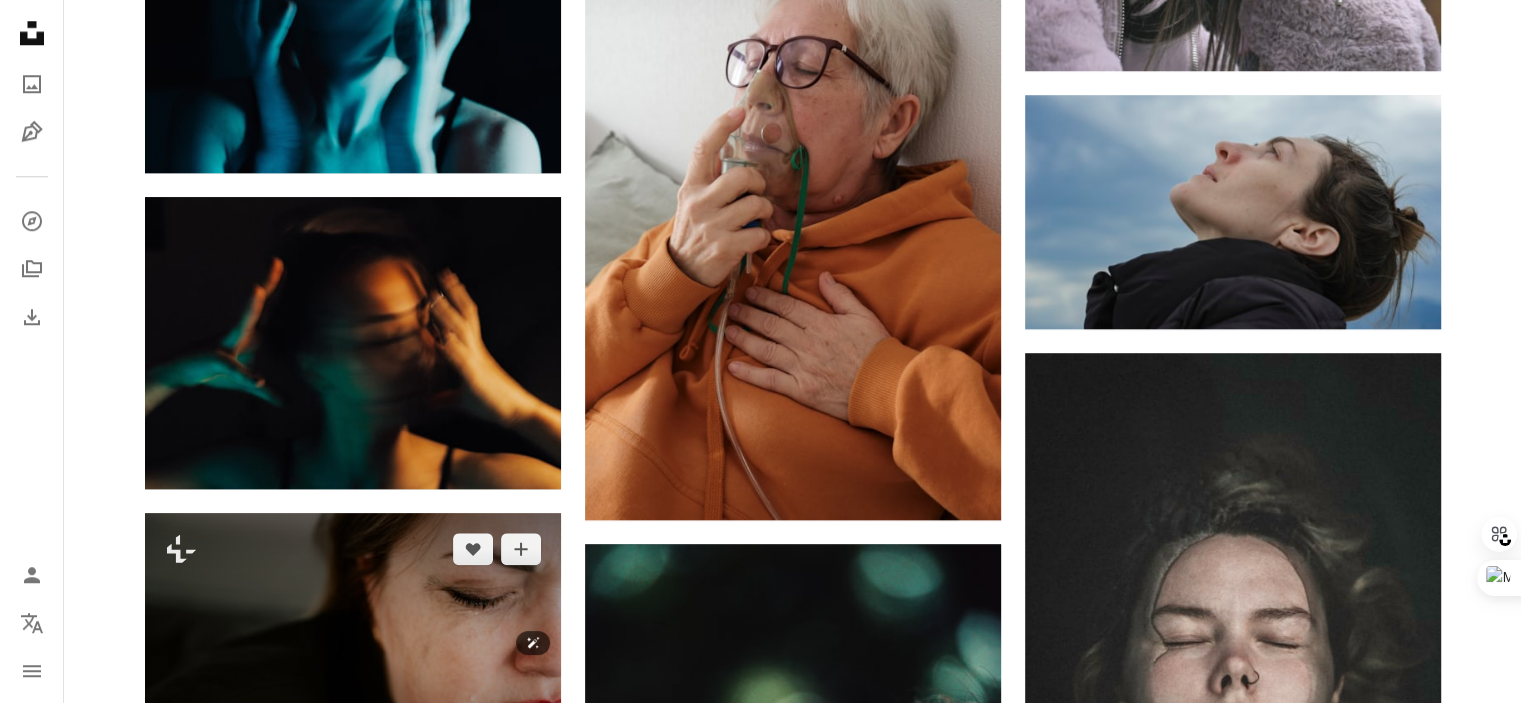 scroll, scrollTop: 1900, scrollLeft: 0, axis: vertical 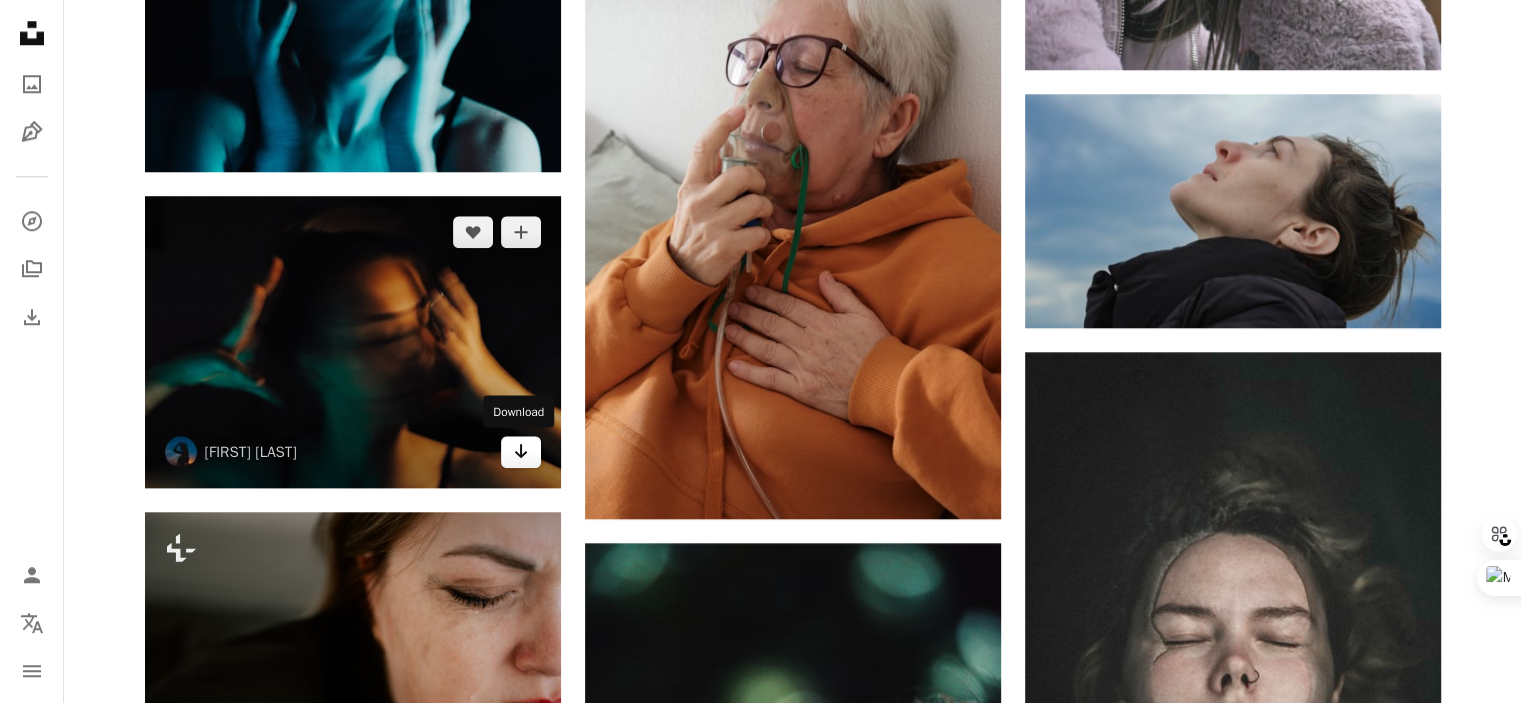 click on "Arrow pointing down" 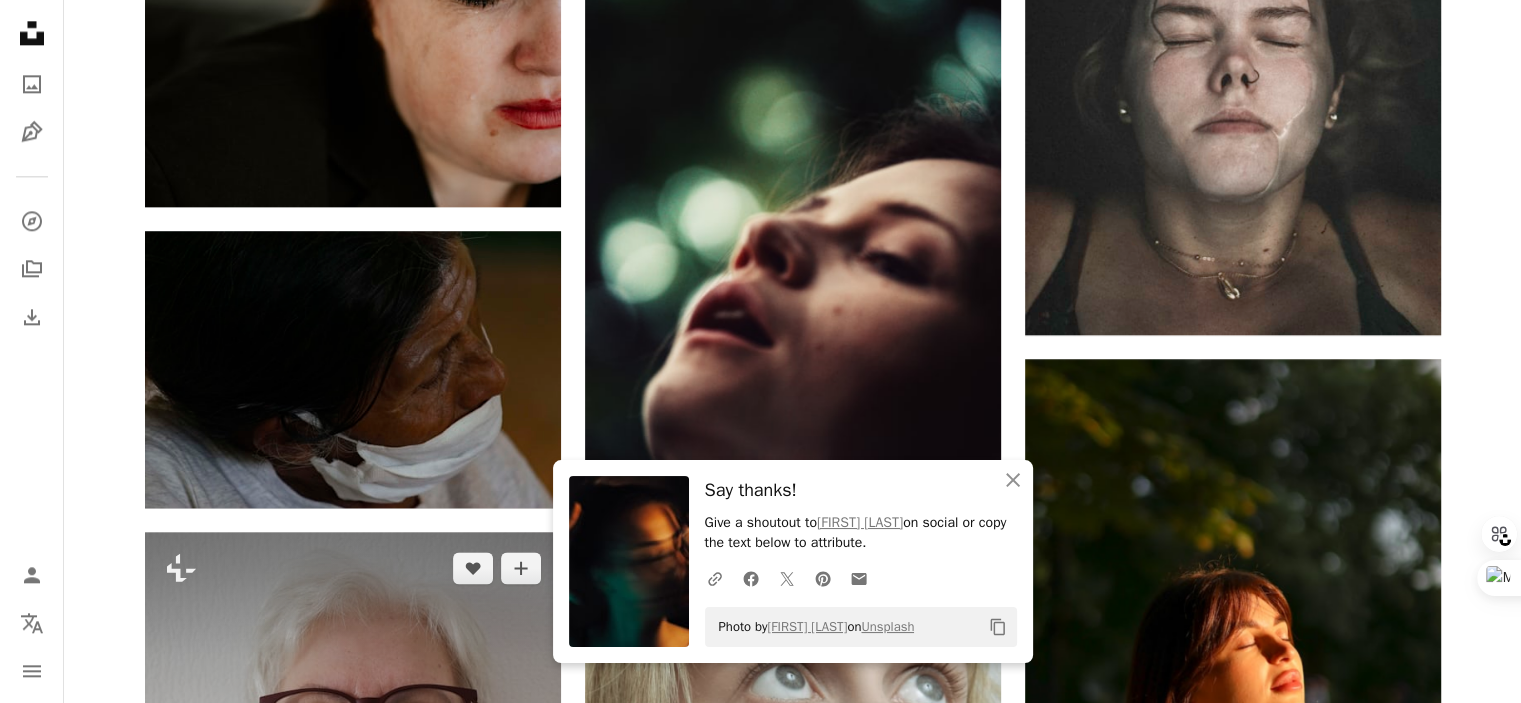 scroll, scrollTop: 2700, scrollLeft: 0, axis: vertical 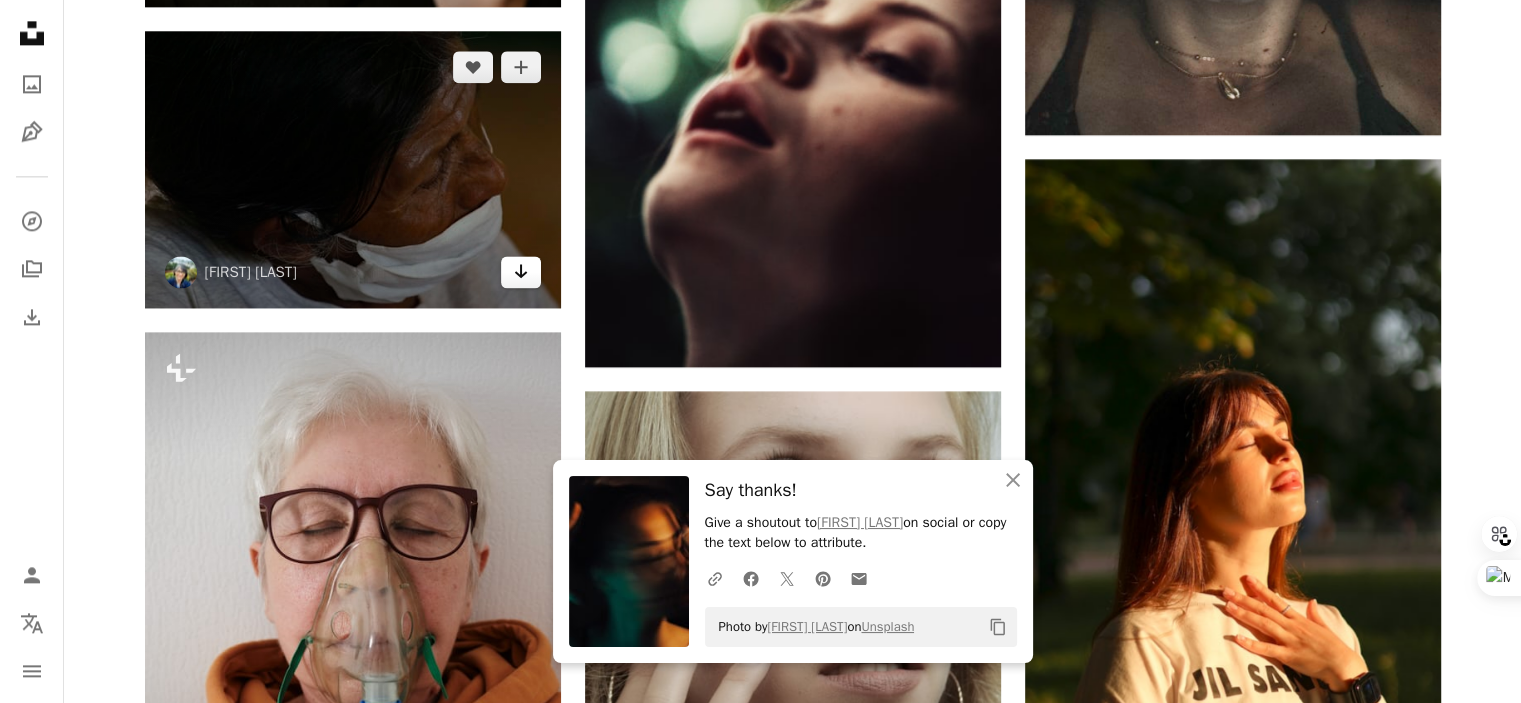 click on "Arrow pointing down" at bounding box center [521, 272] 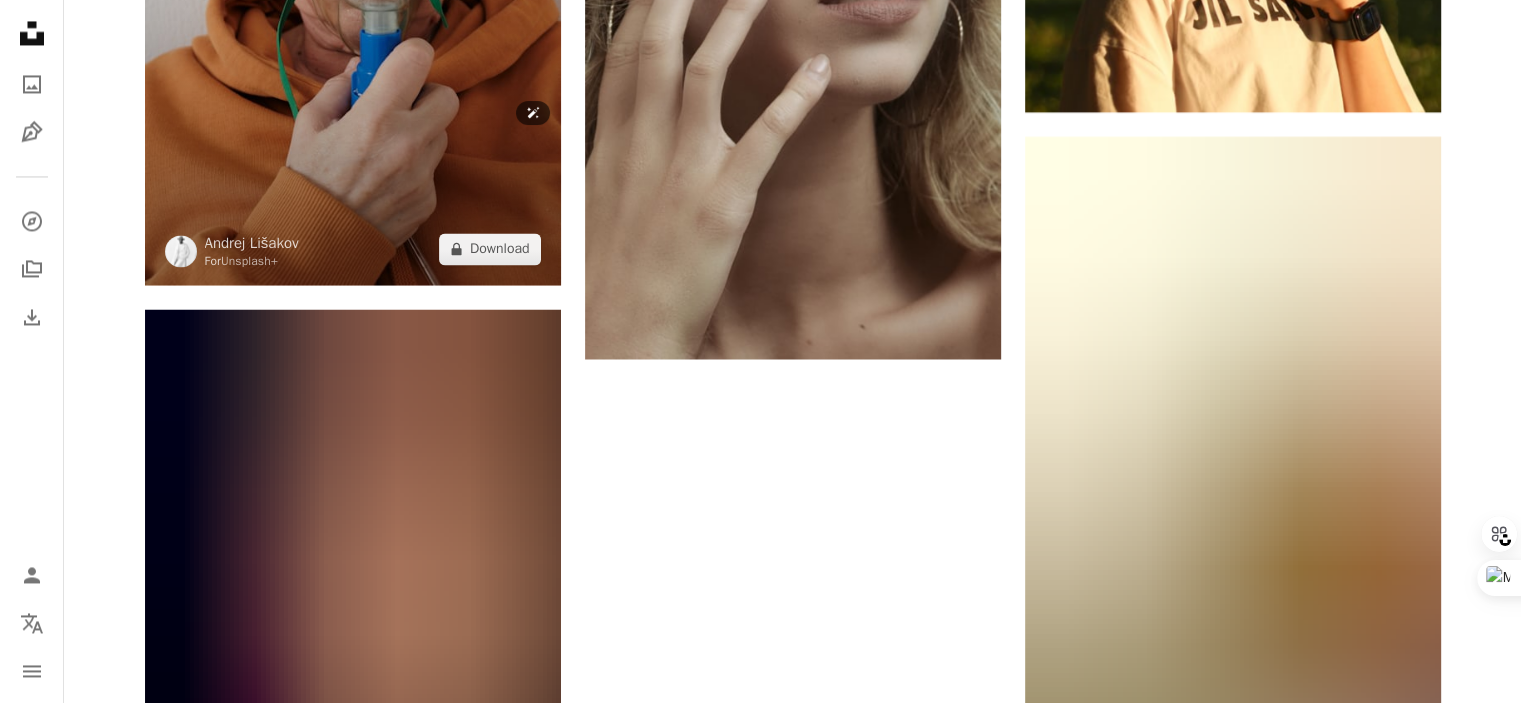 scroll, scrollTop: 3200, scrollLeft: 0, axis: vertical 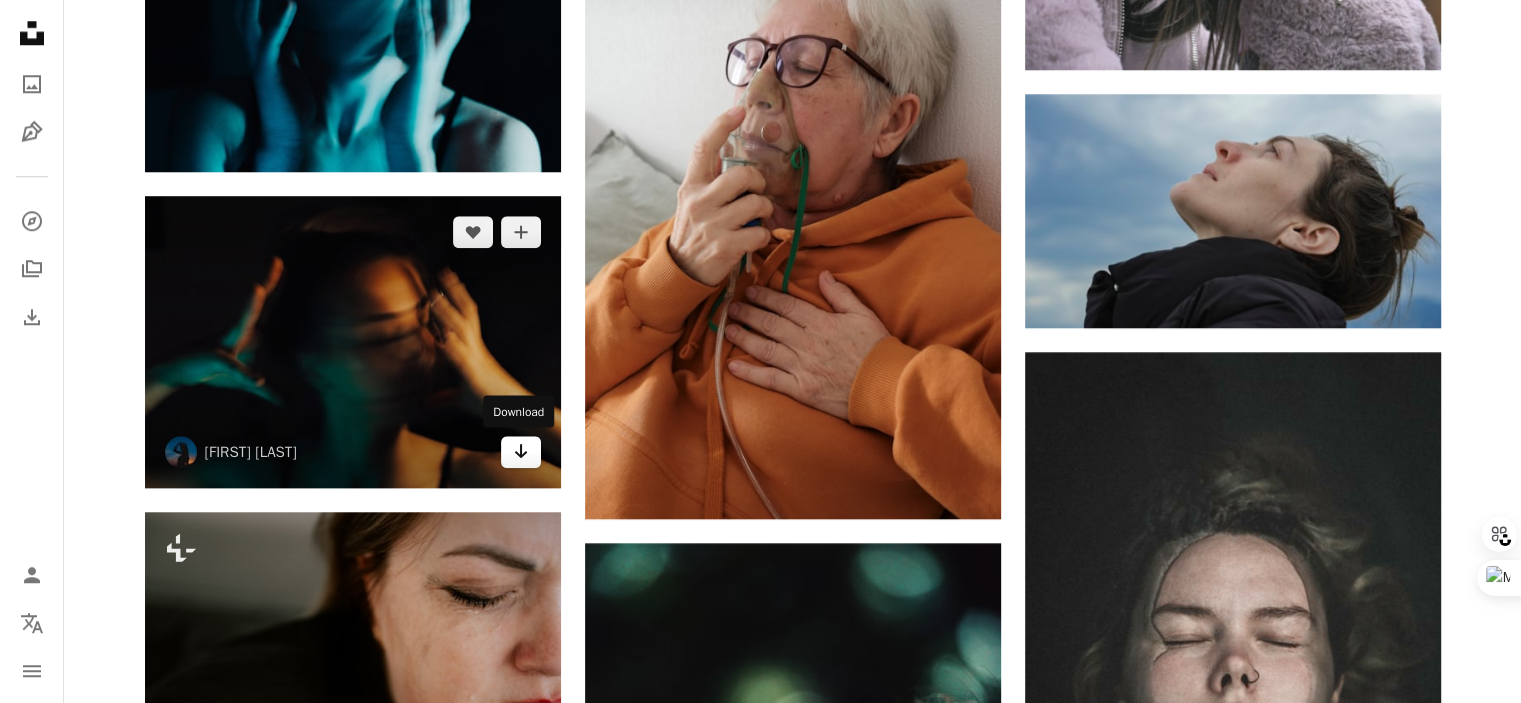 click on "Arrow pointing down" at bounding box center [521, 452] 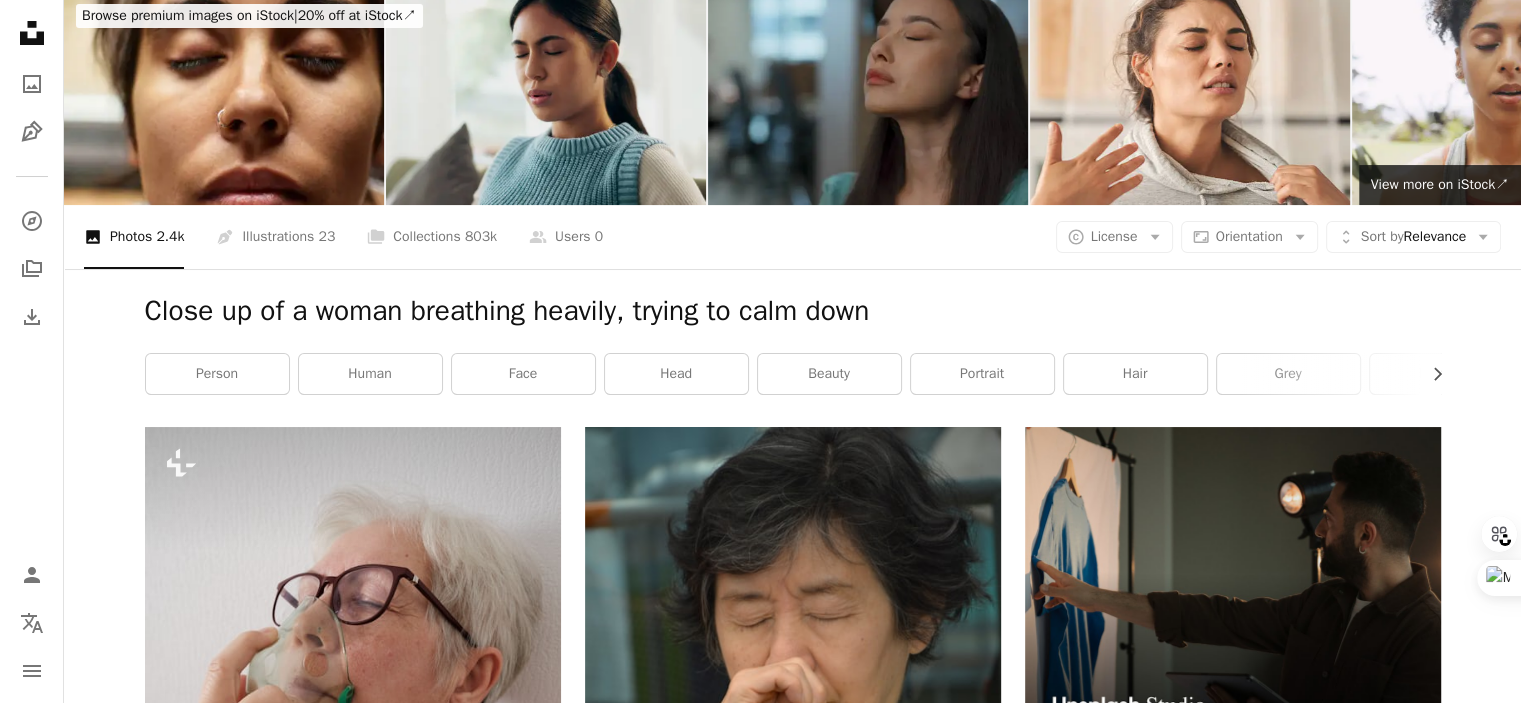 scroll, scrollTop: 0, scrollLeft: 0, axis: both 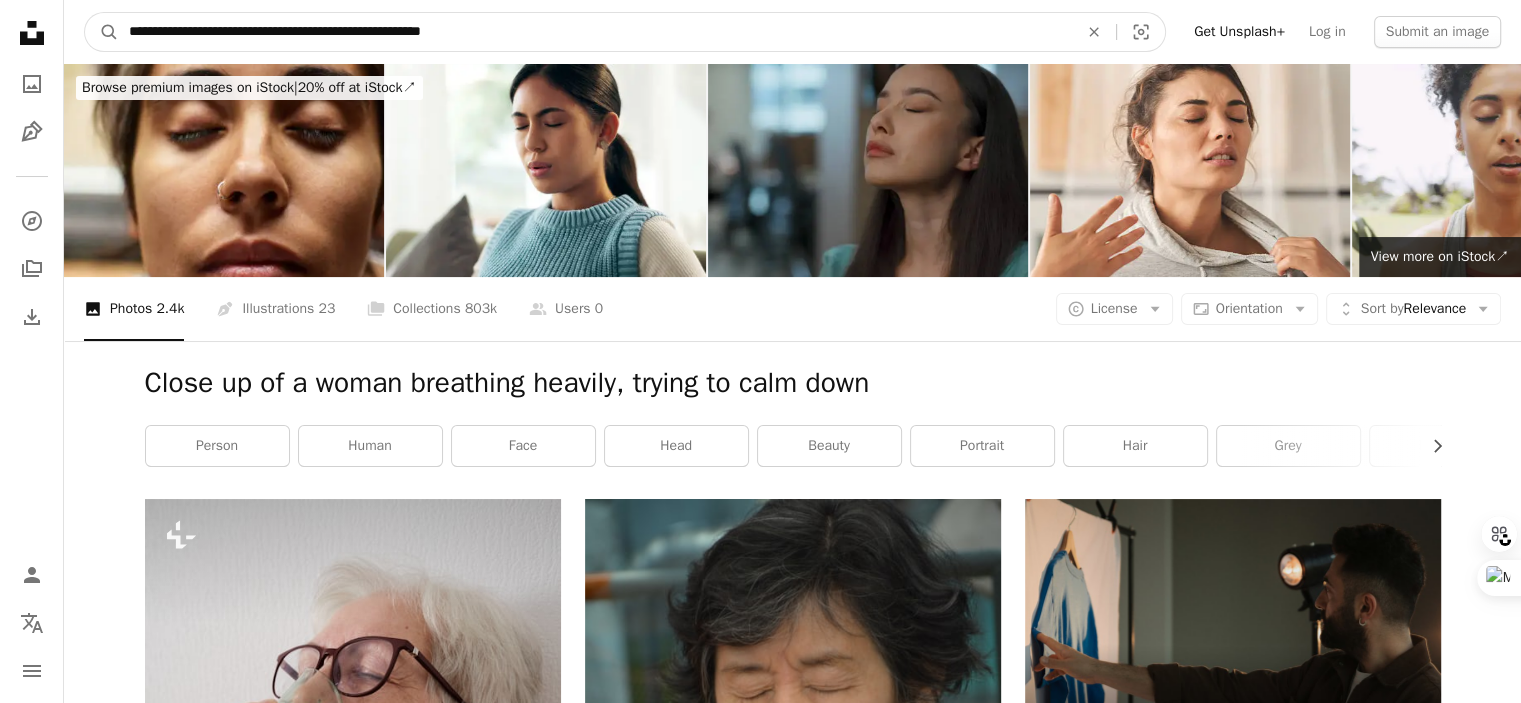 drag, startPoint x: 529, startPoint y: 31, endPoint x: 0, endPoint y: 57, distance: 529.63855 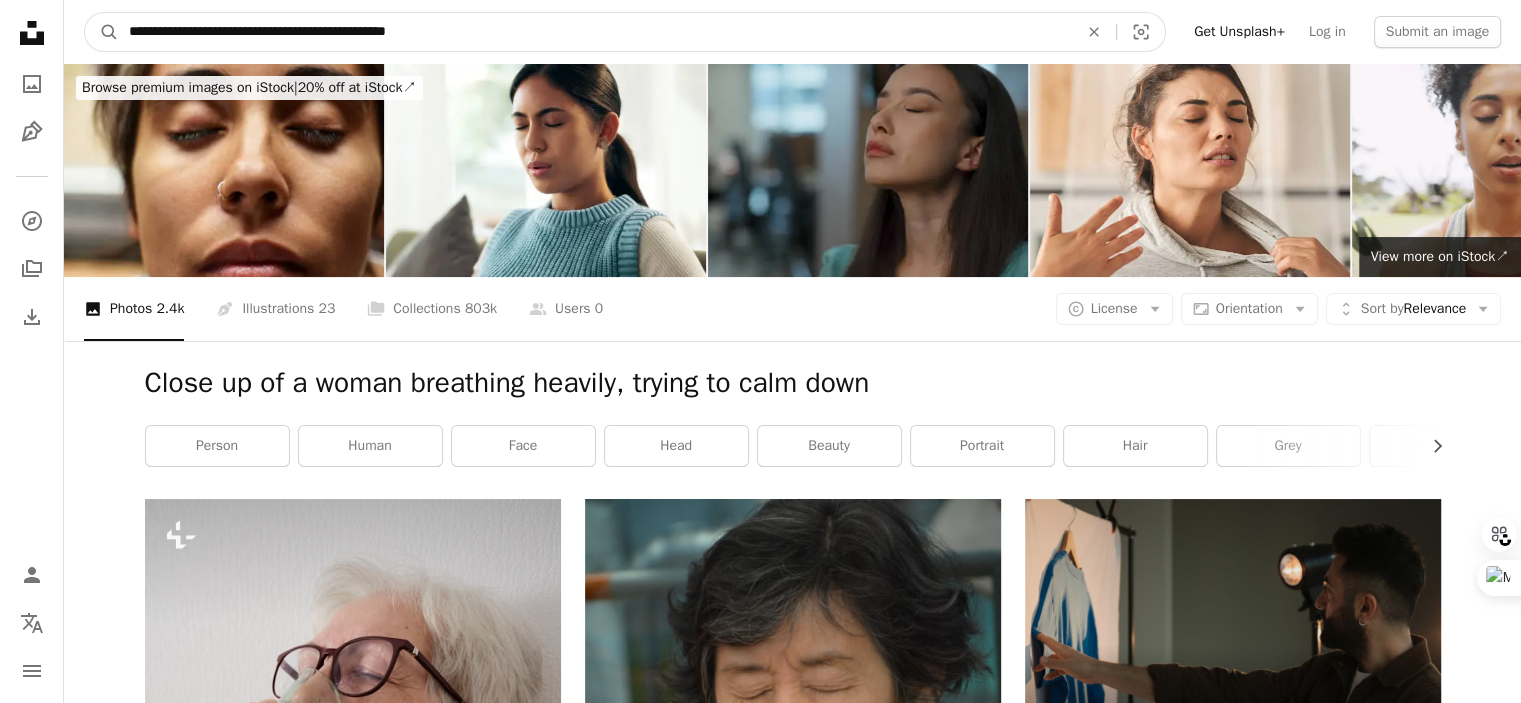 type on "**********" 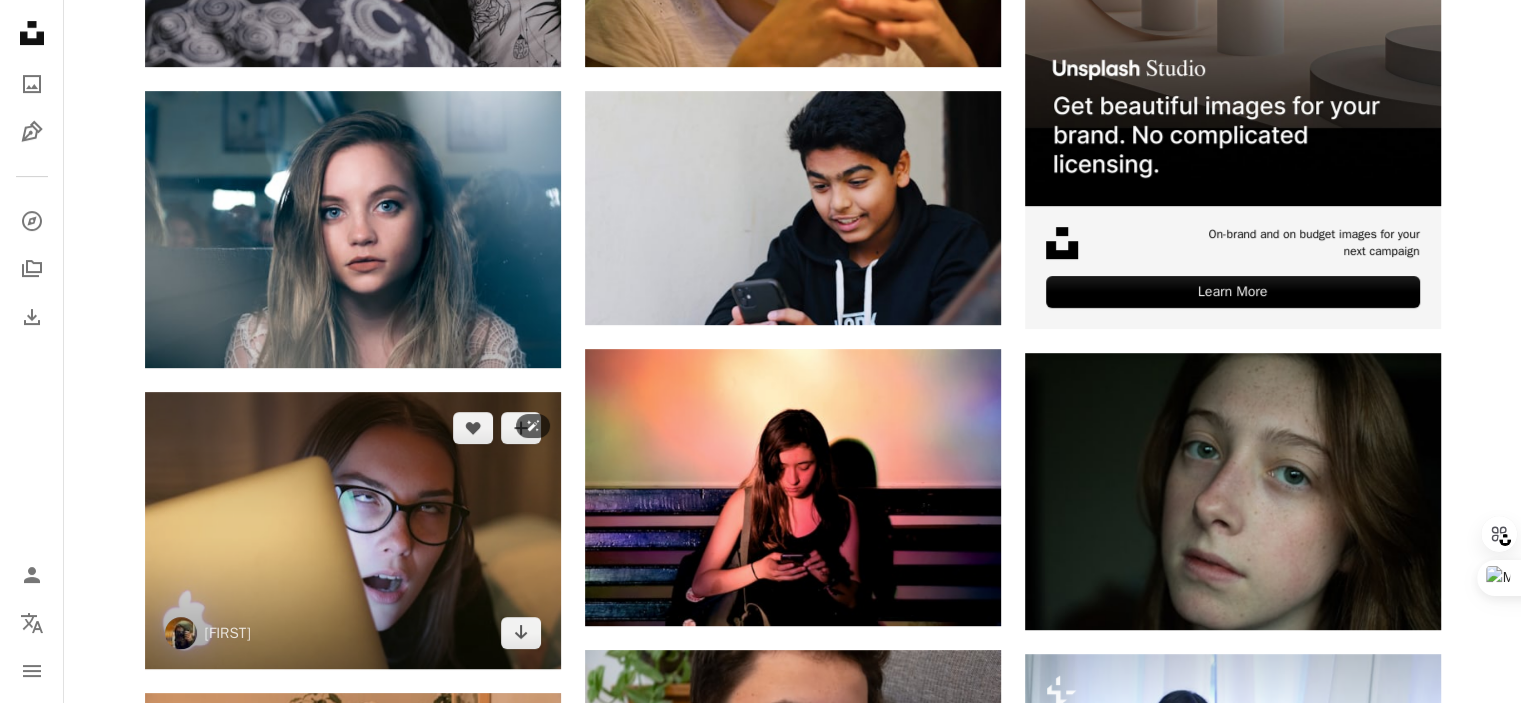 scroll, scrollTop: 700, scrollLeft: 0, axis: vertical 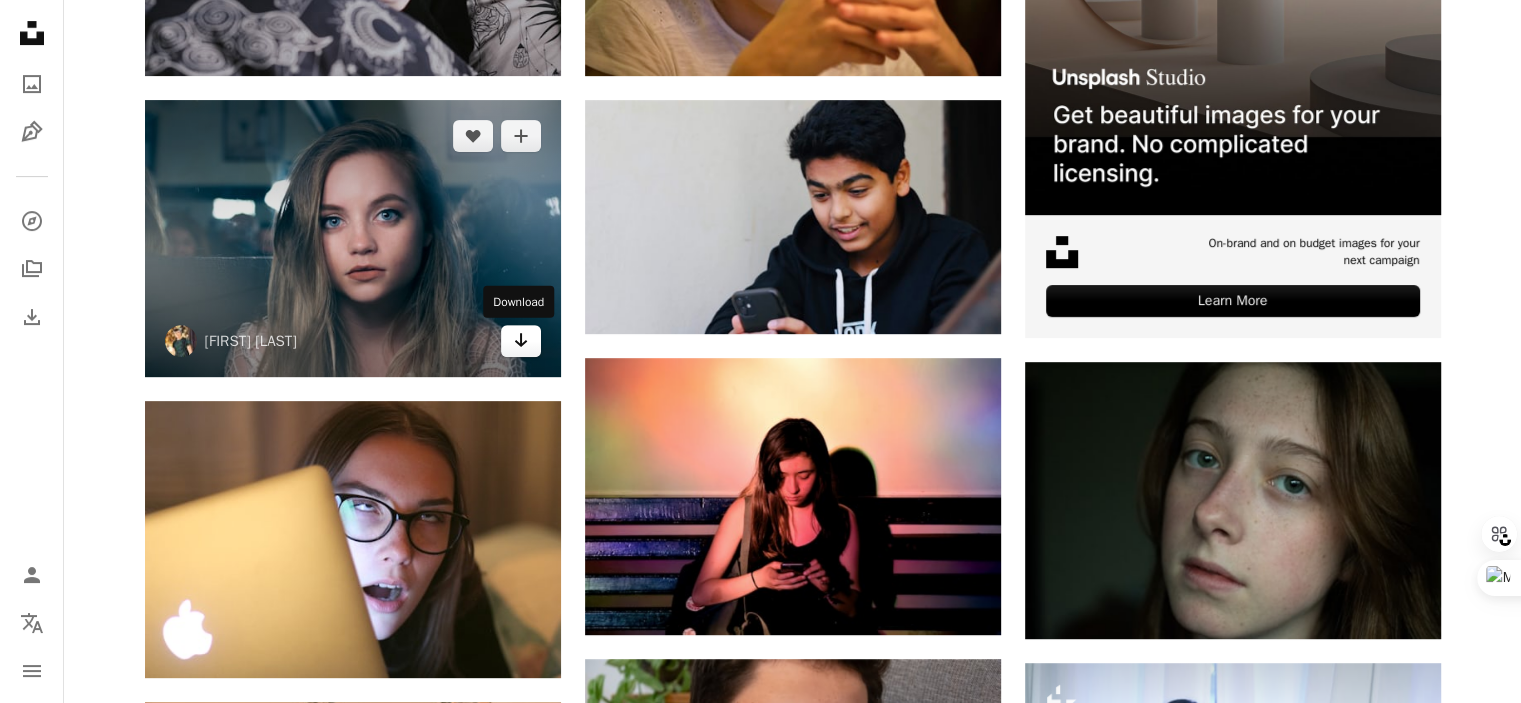 click on "Arrow pointing down" 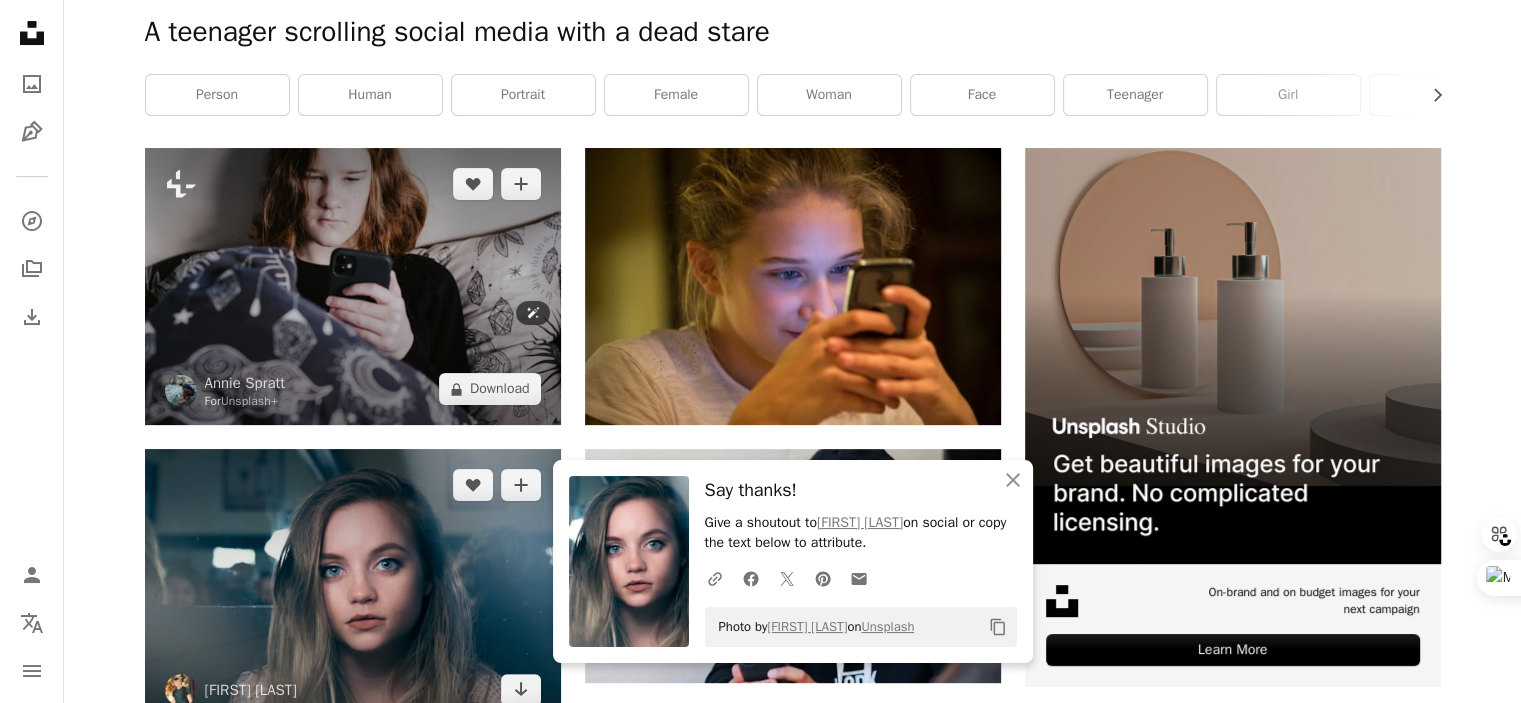 scroll, scrollTop: 300, scrollLeft: 0, axis: vertical 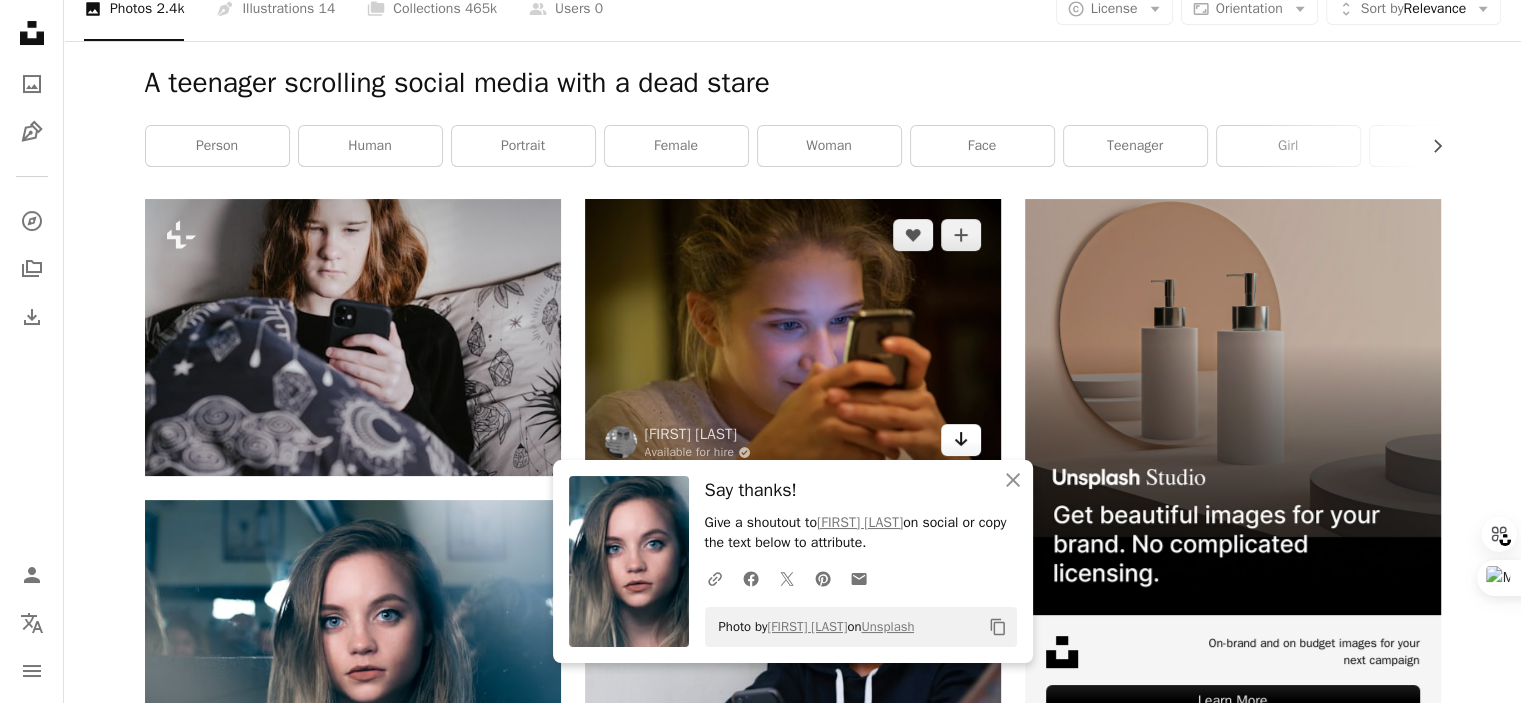 click on "Arrow pointing down" 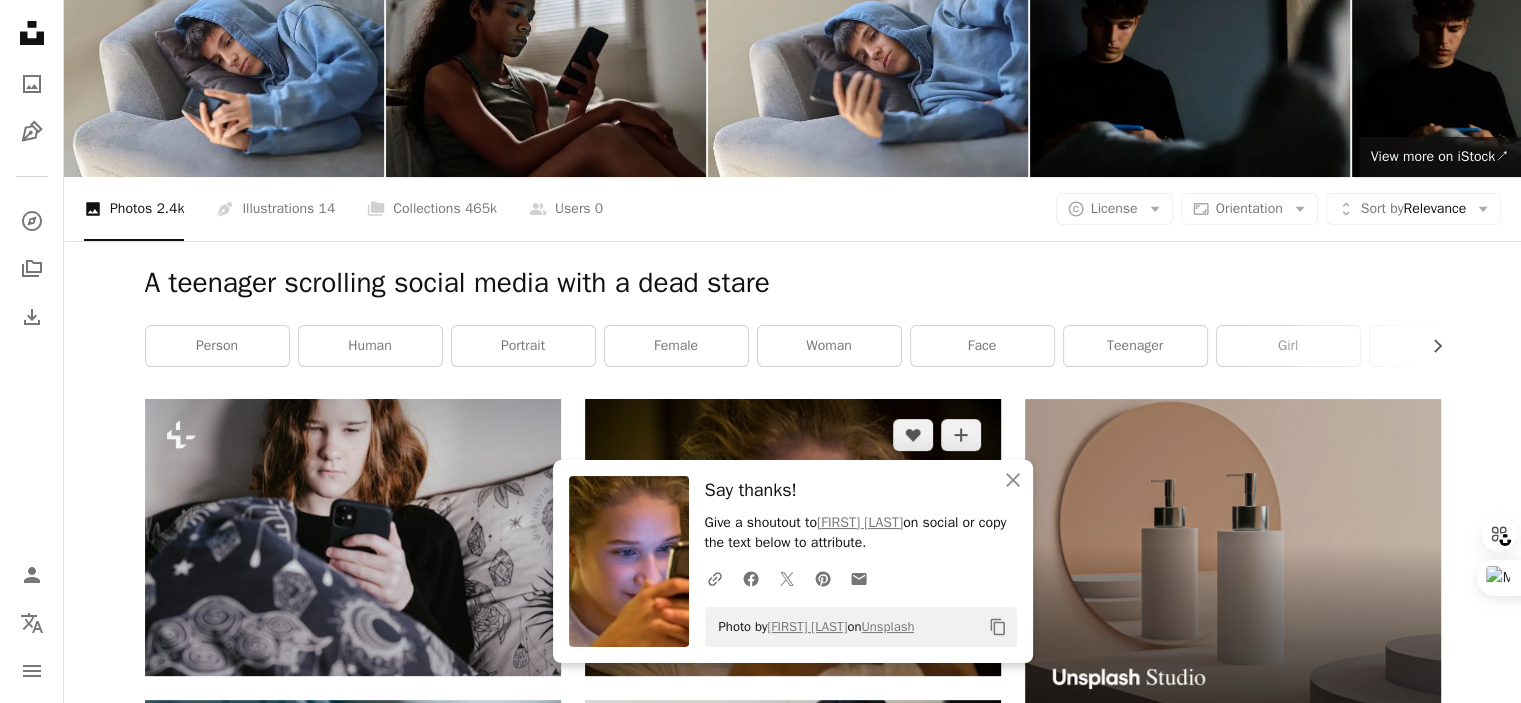 scroll, scrollTop: 0, scrollLeft: 0, axis: both 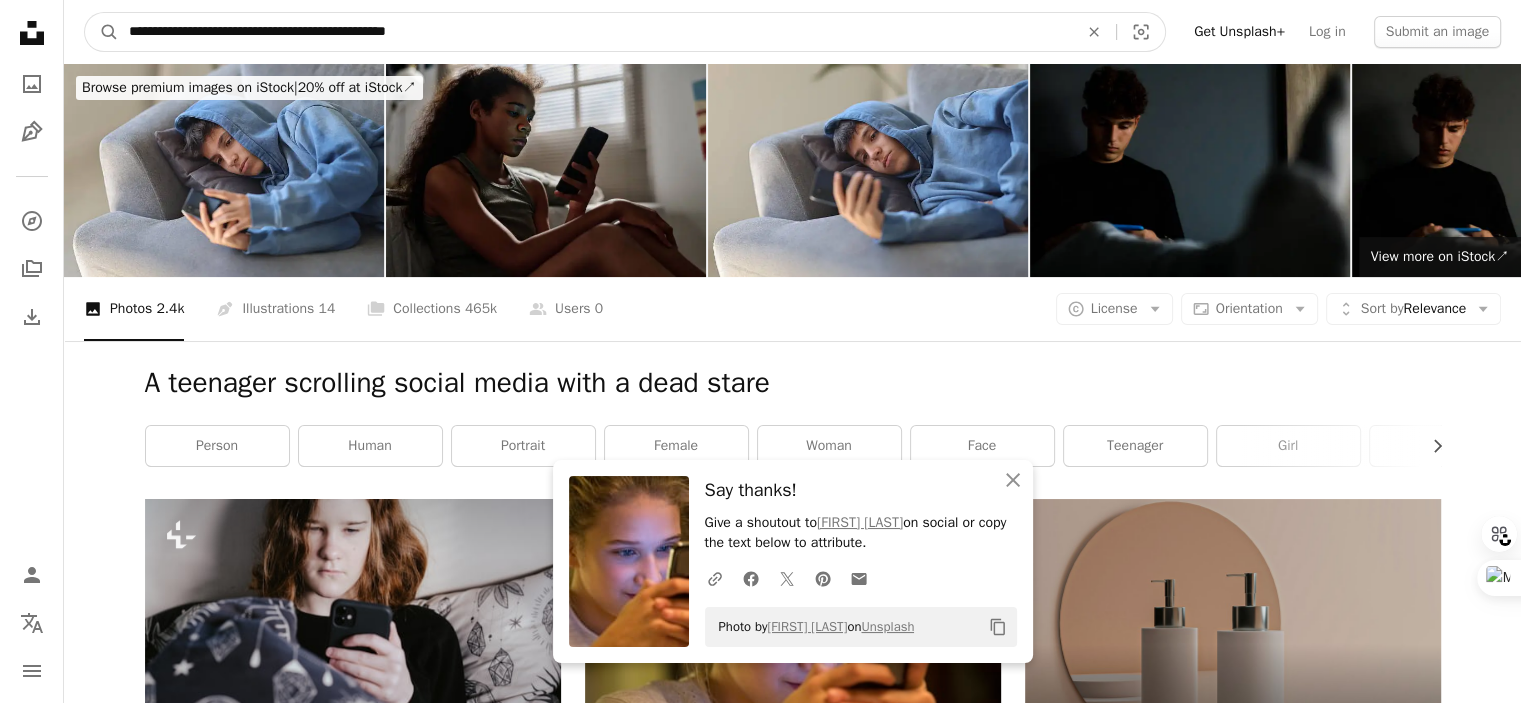 drag, startPoint x: 562, startPoint y: 36, endPoint x: 52, endPoint y: 59, distance: 510.51837 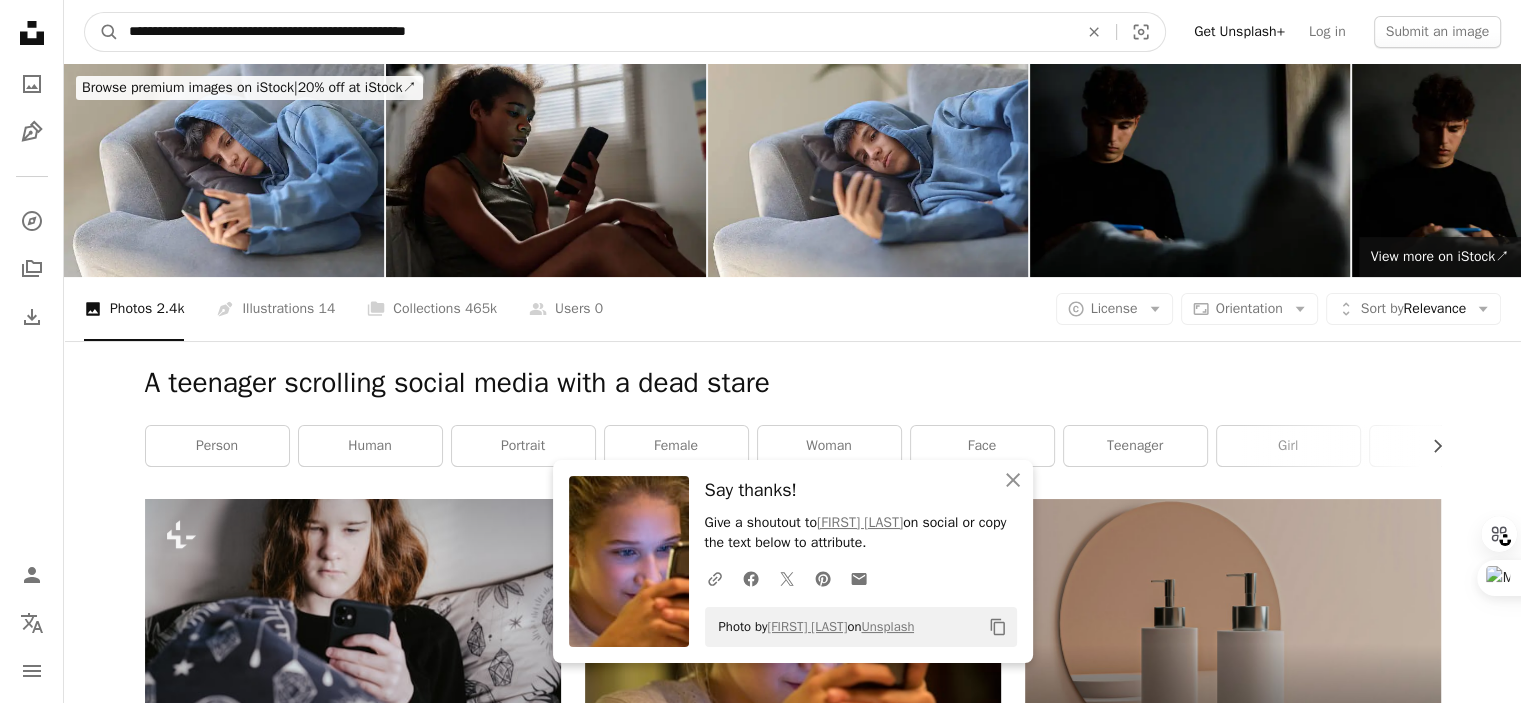 type on "**********" 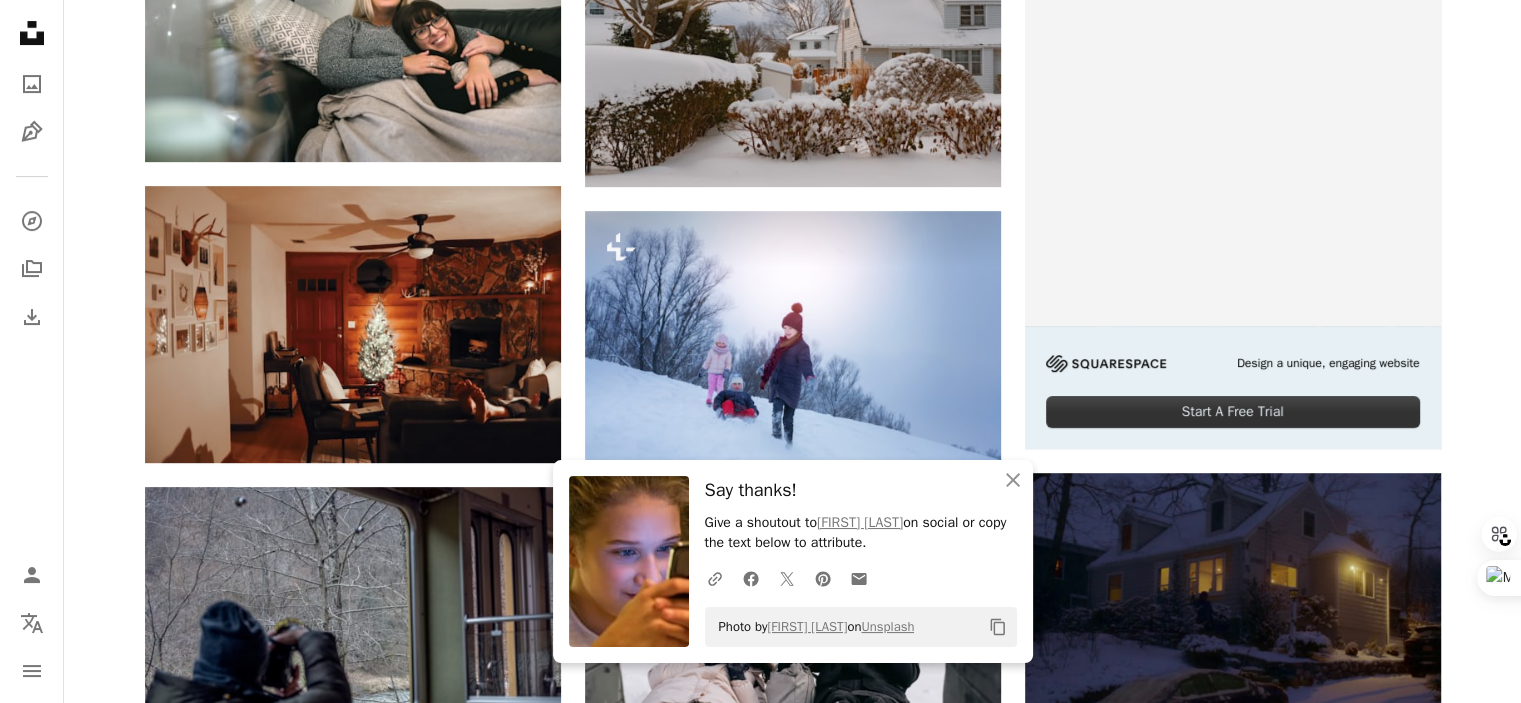 scroll, scrollTop: 600, scrollLeft: 0, axis: vertical 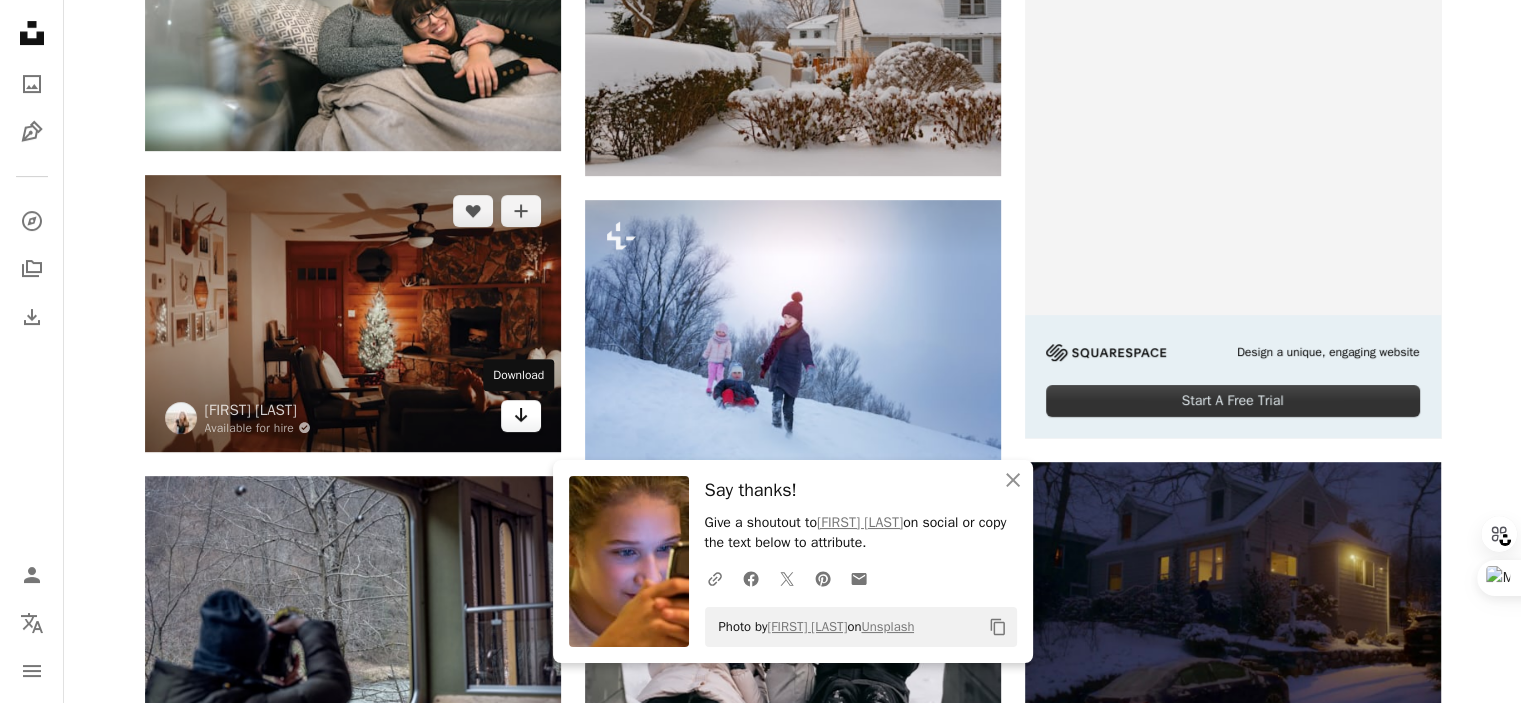click on "Arrow pointing down" 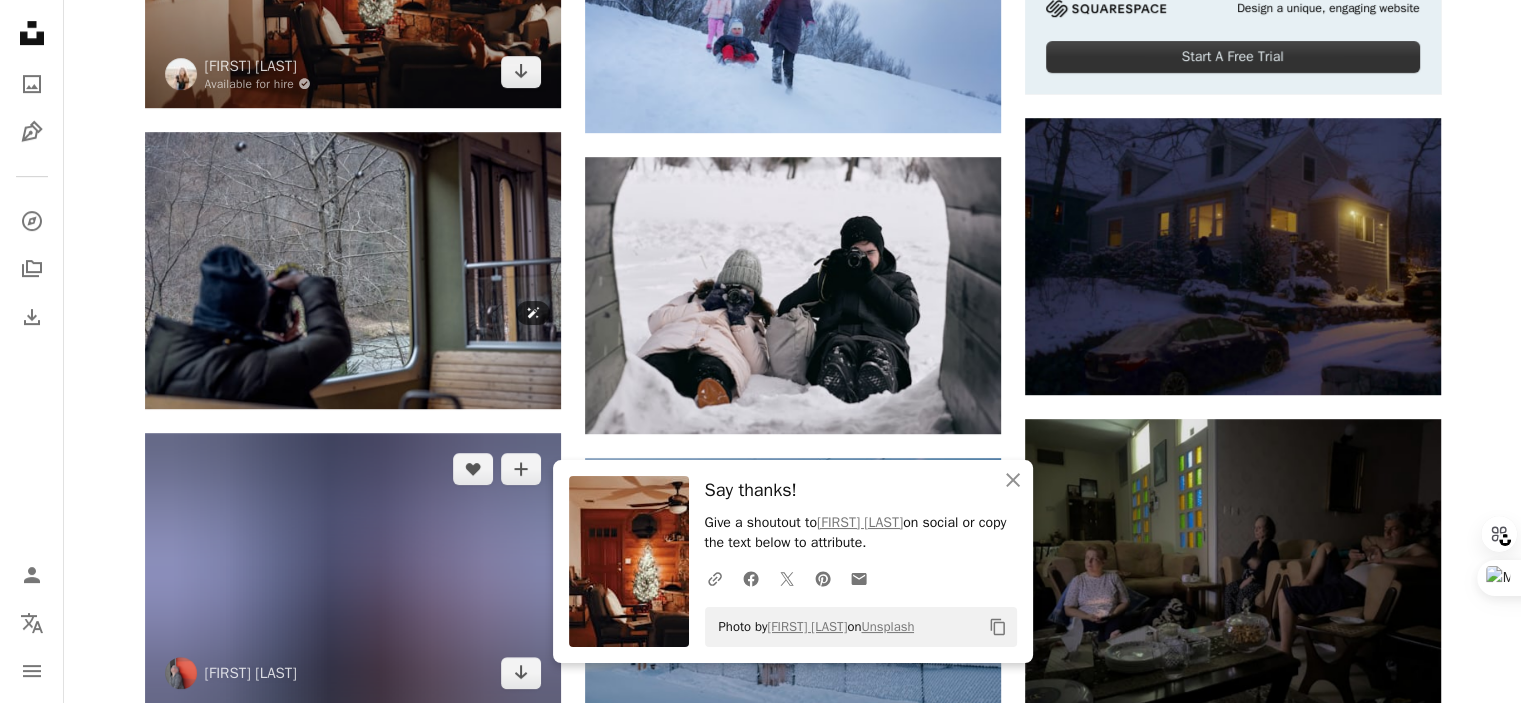 scroll, scrollTop: 1000, scrollLeft: 0, axis: vertical 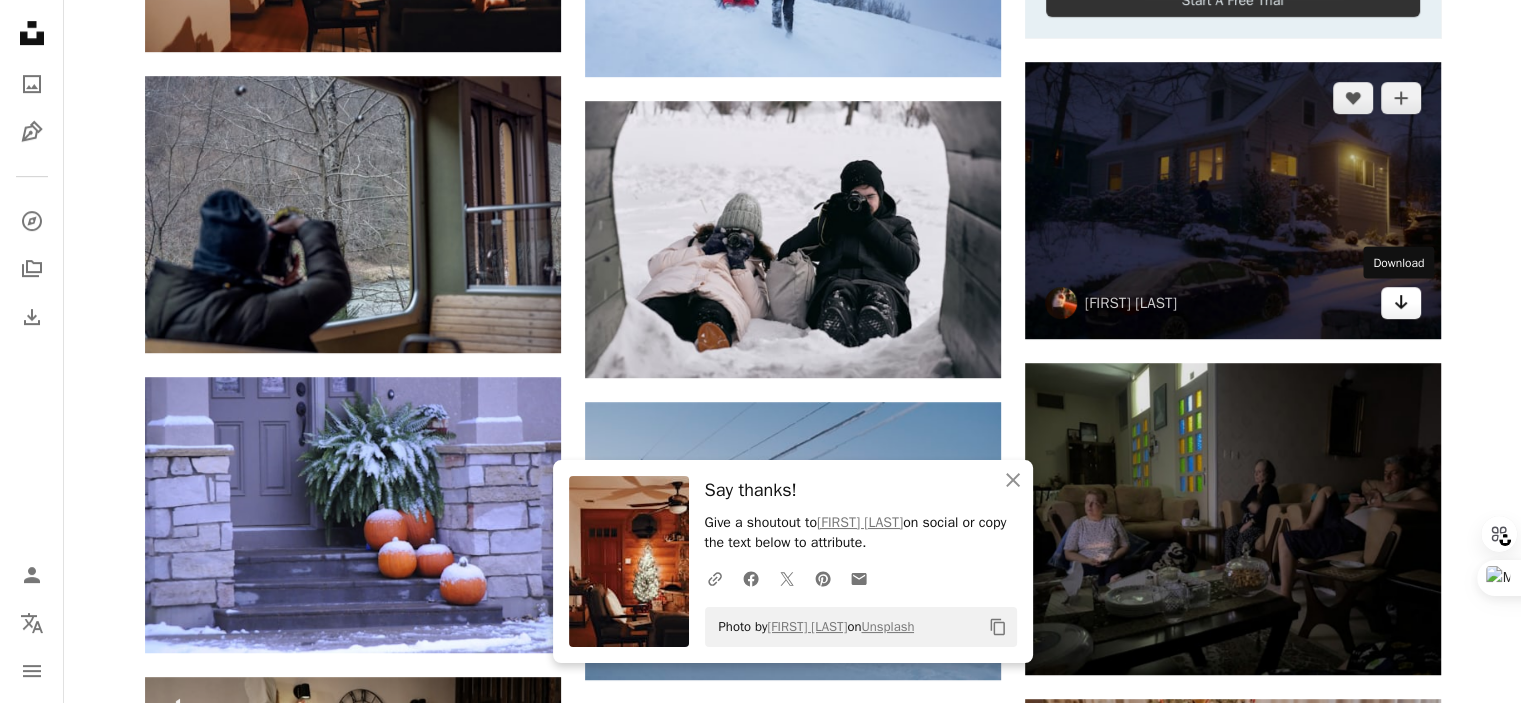 click on "Arrow pointing down" 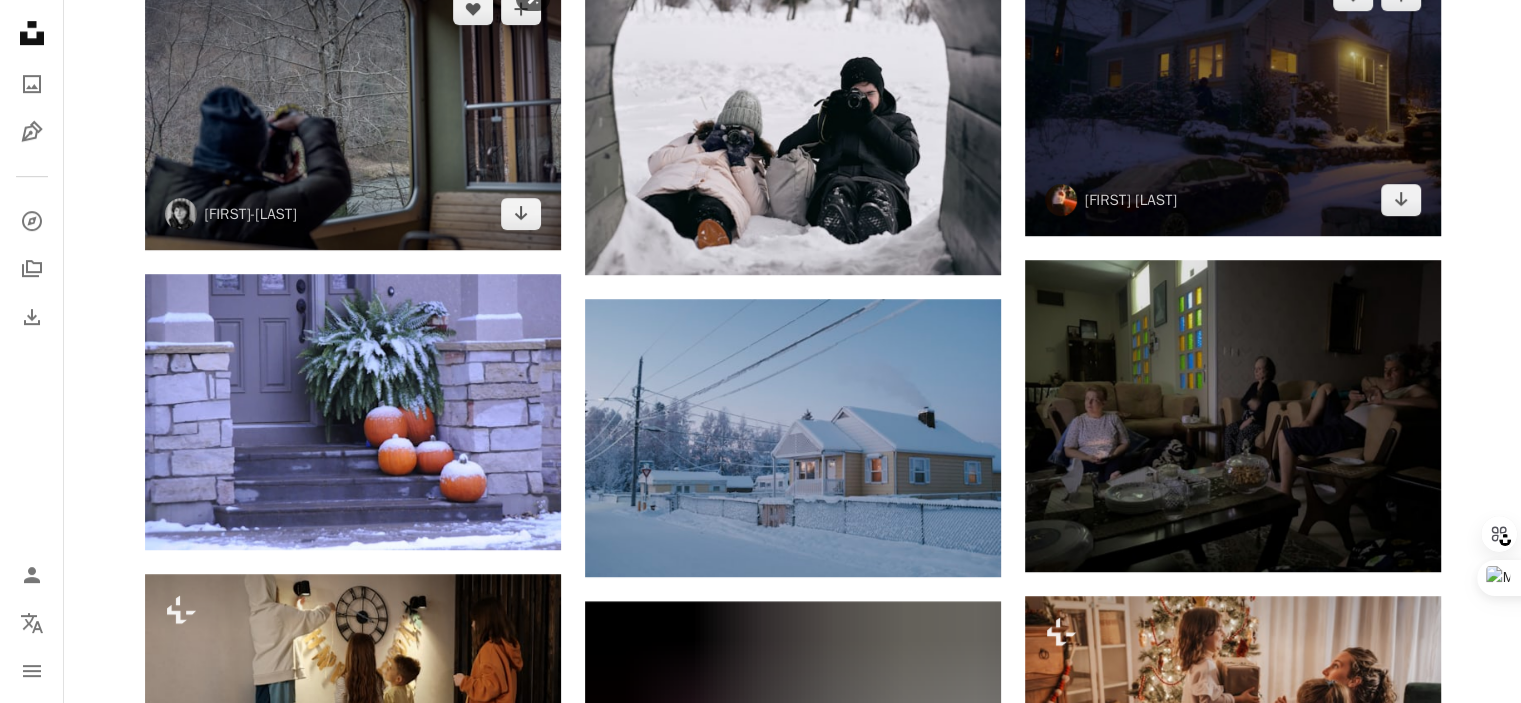 scroll, scrollTop: 1100, scrollLeft: 0, axis: vertical 